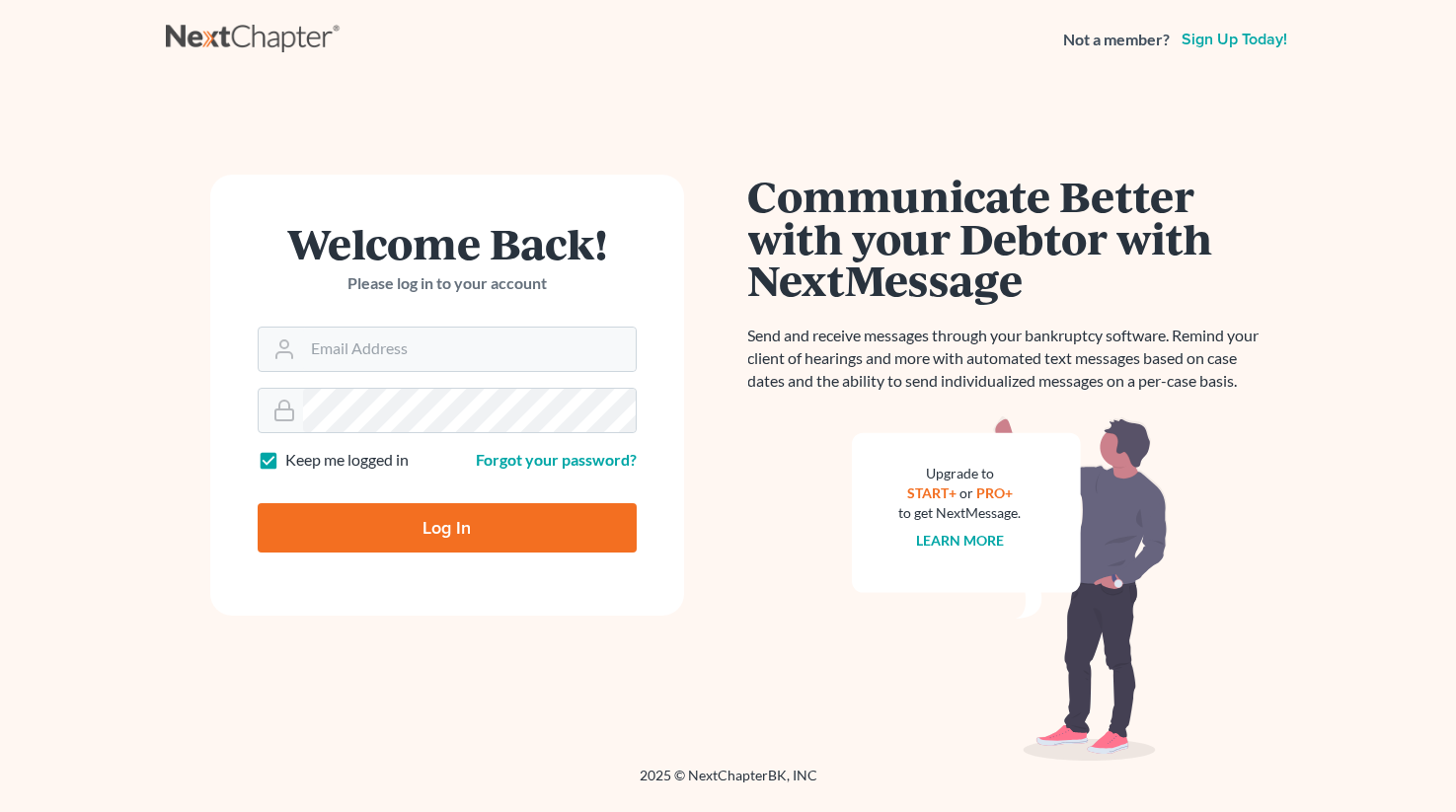 scroll, scrollTop: 0, scrollLeft: 0, axis: both 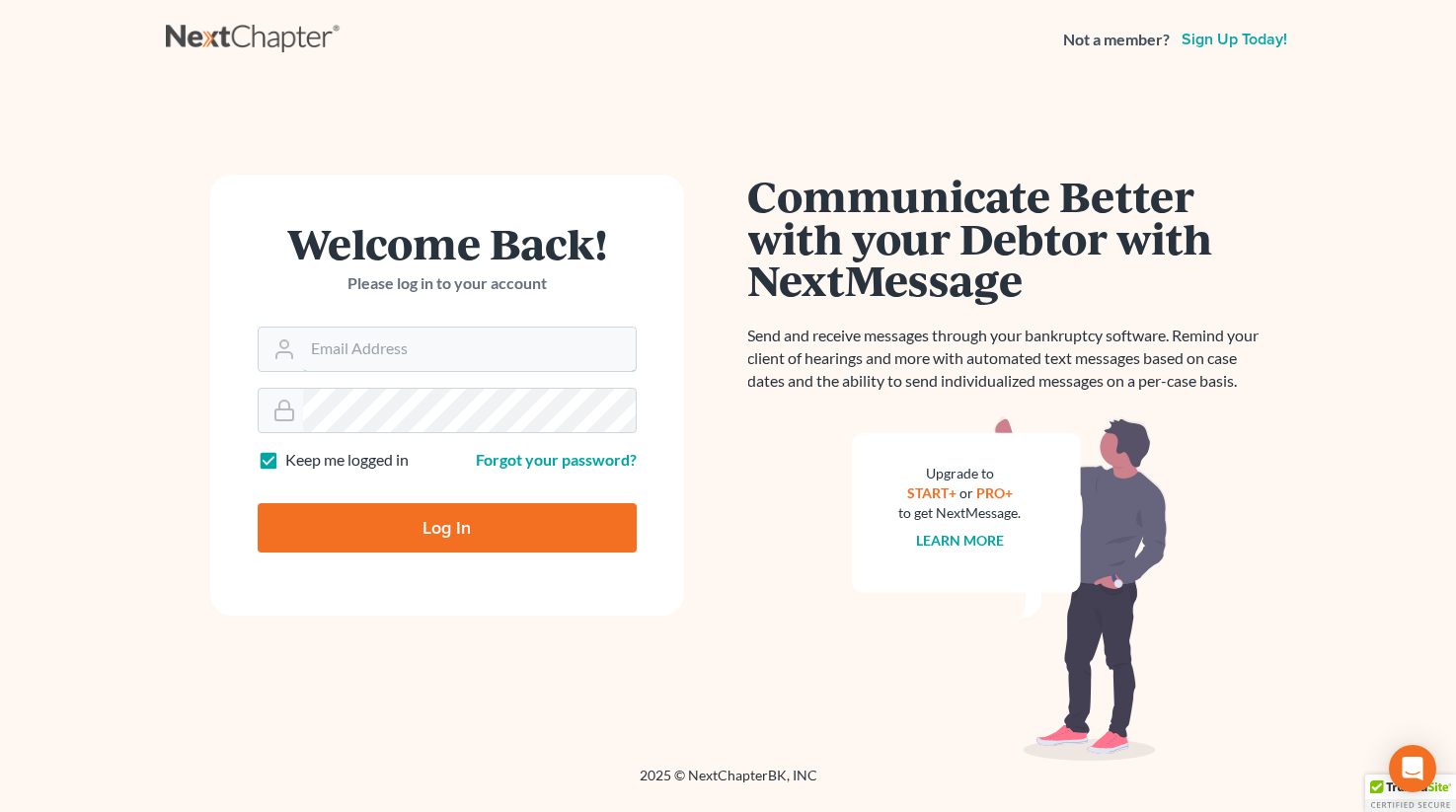 type on "[EMAIL]" 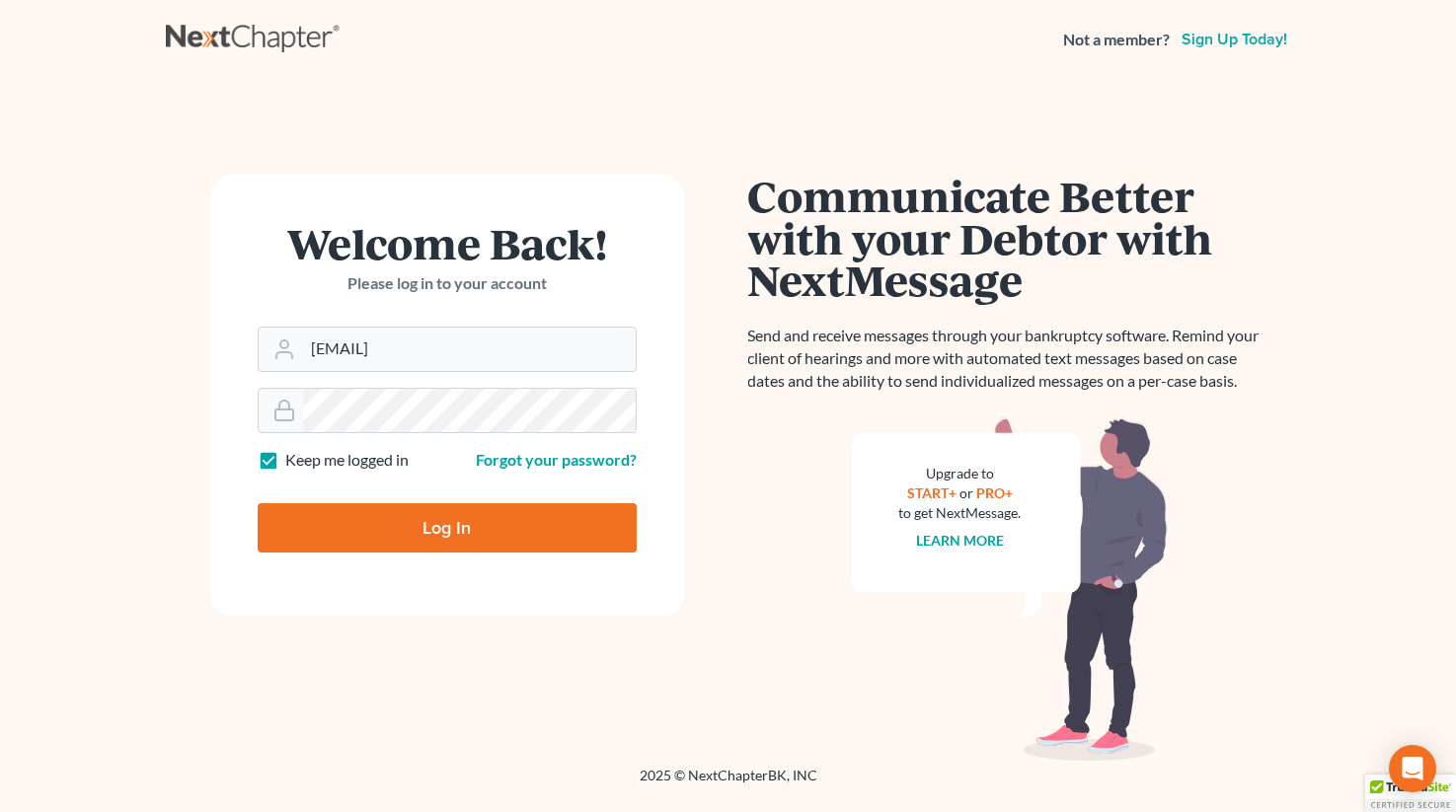 click on "Log In" at bounding box center (447, 528) 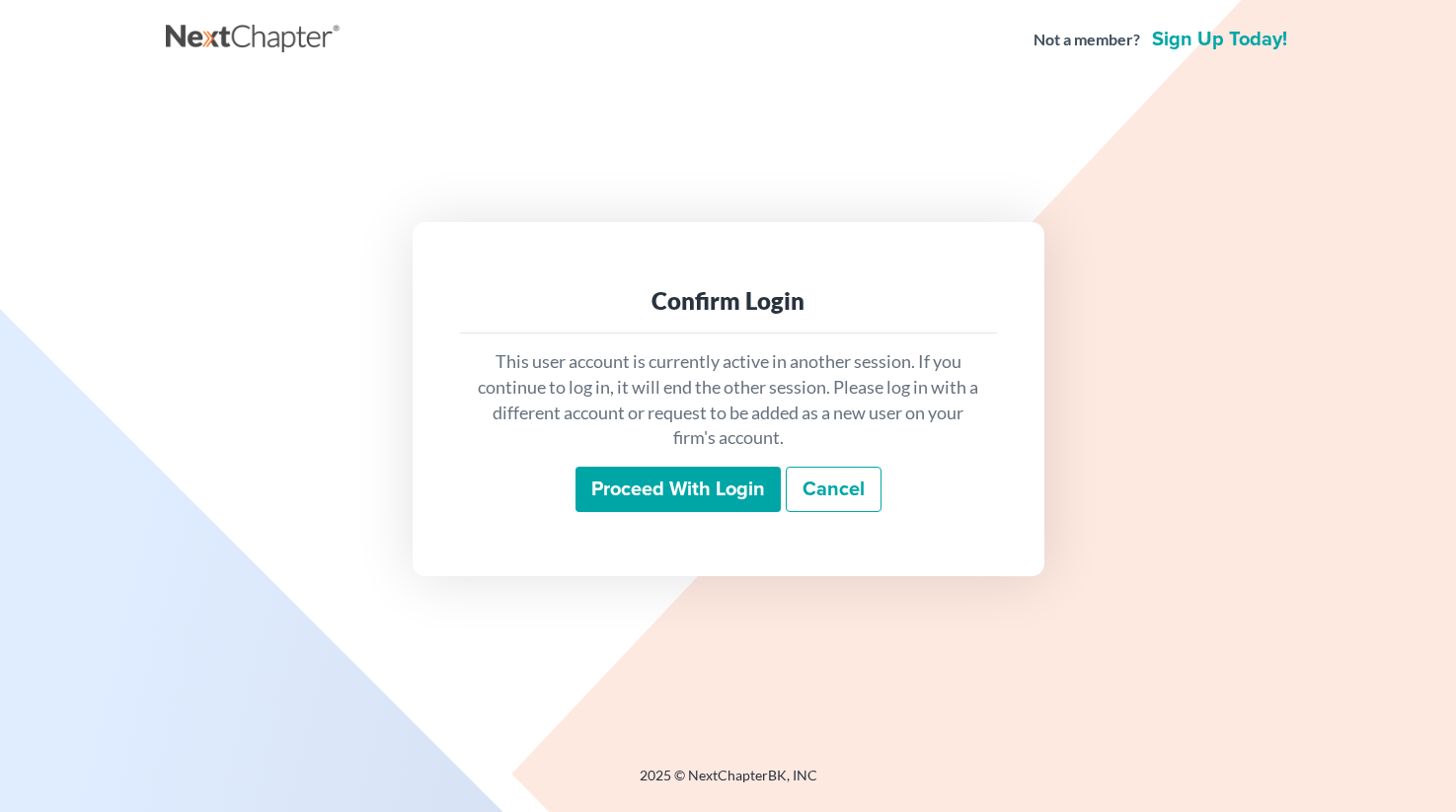 scroll, scrollTop: 0, scrollLeft: 0, axis: both 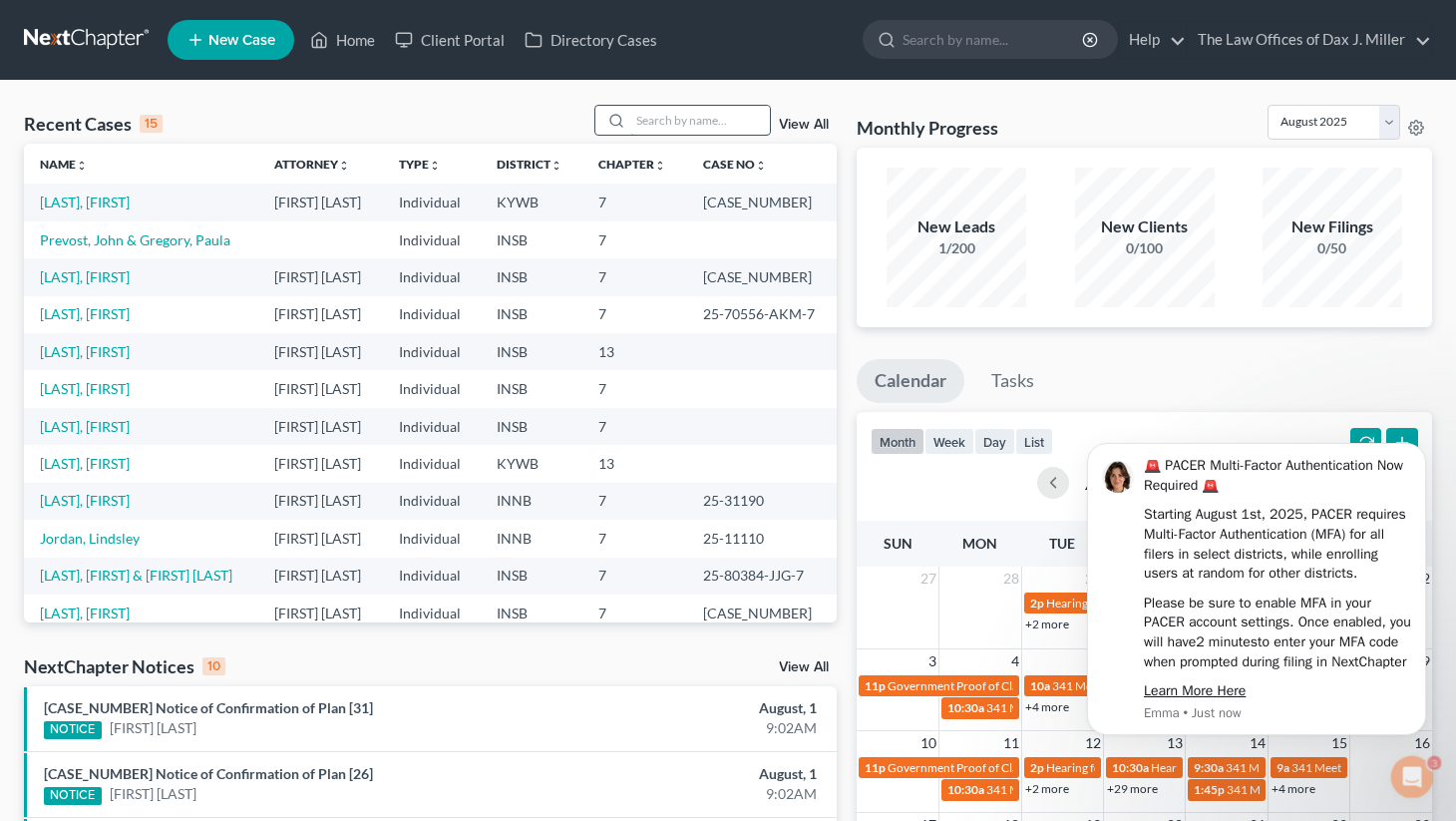 click at bounding box center (700, 120) 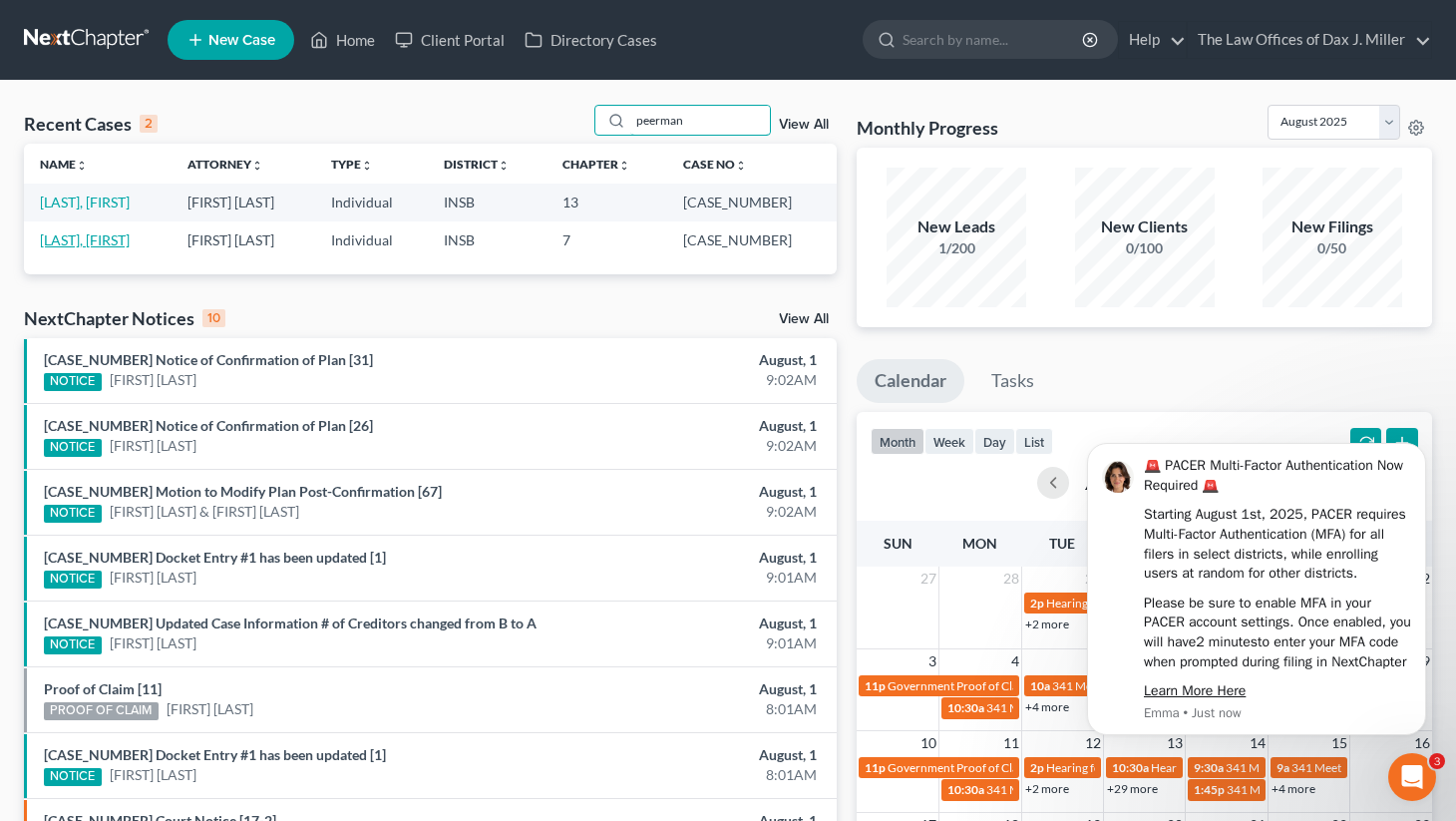 type on "peerman" 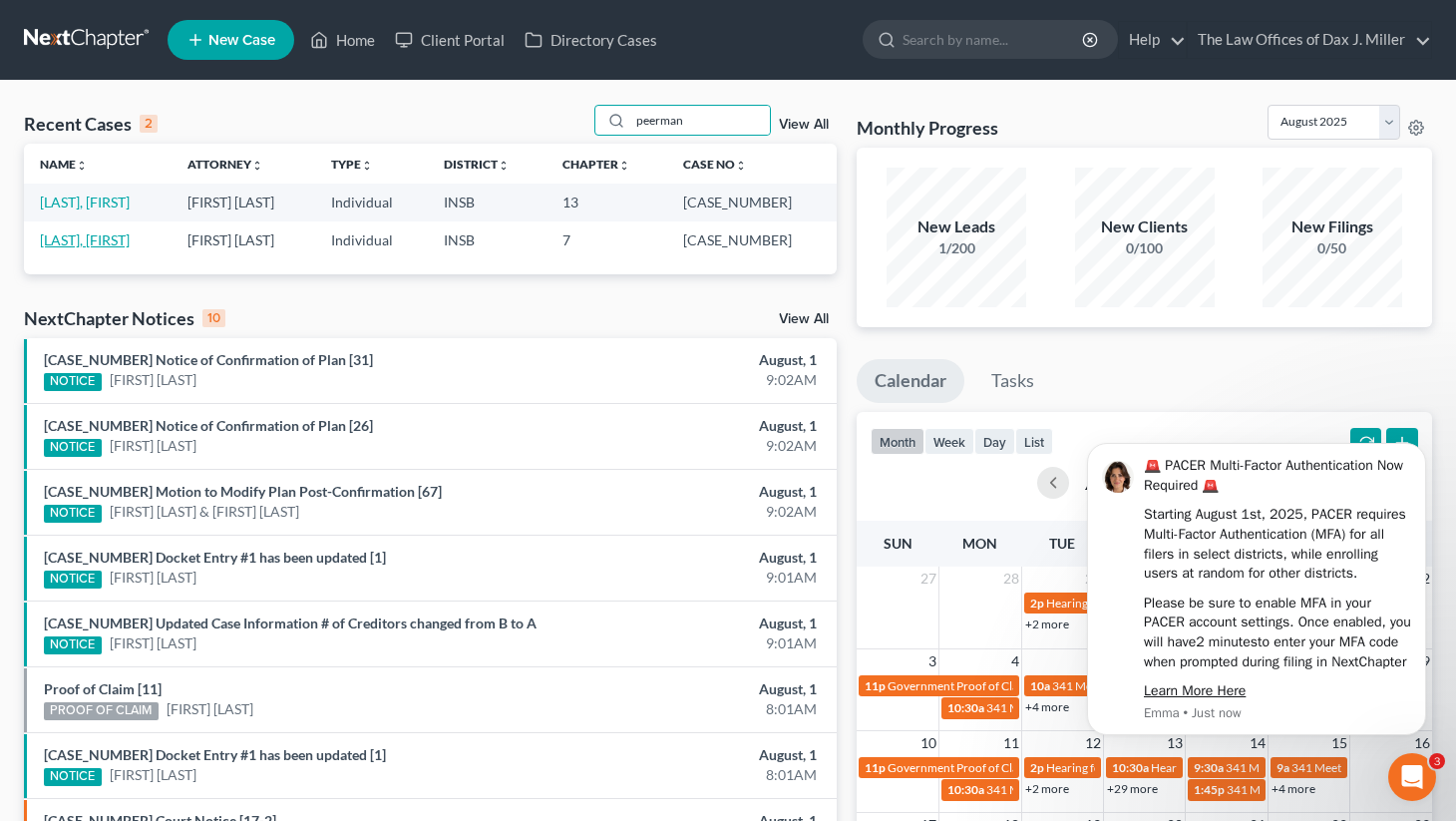click on "[LAST], [FIRST]" at bounding box center (85, 239) 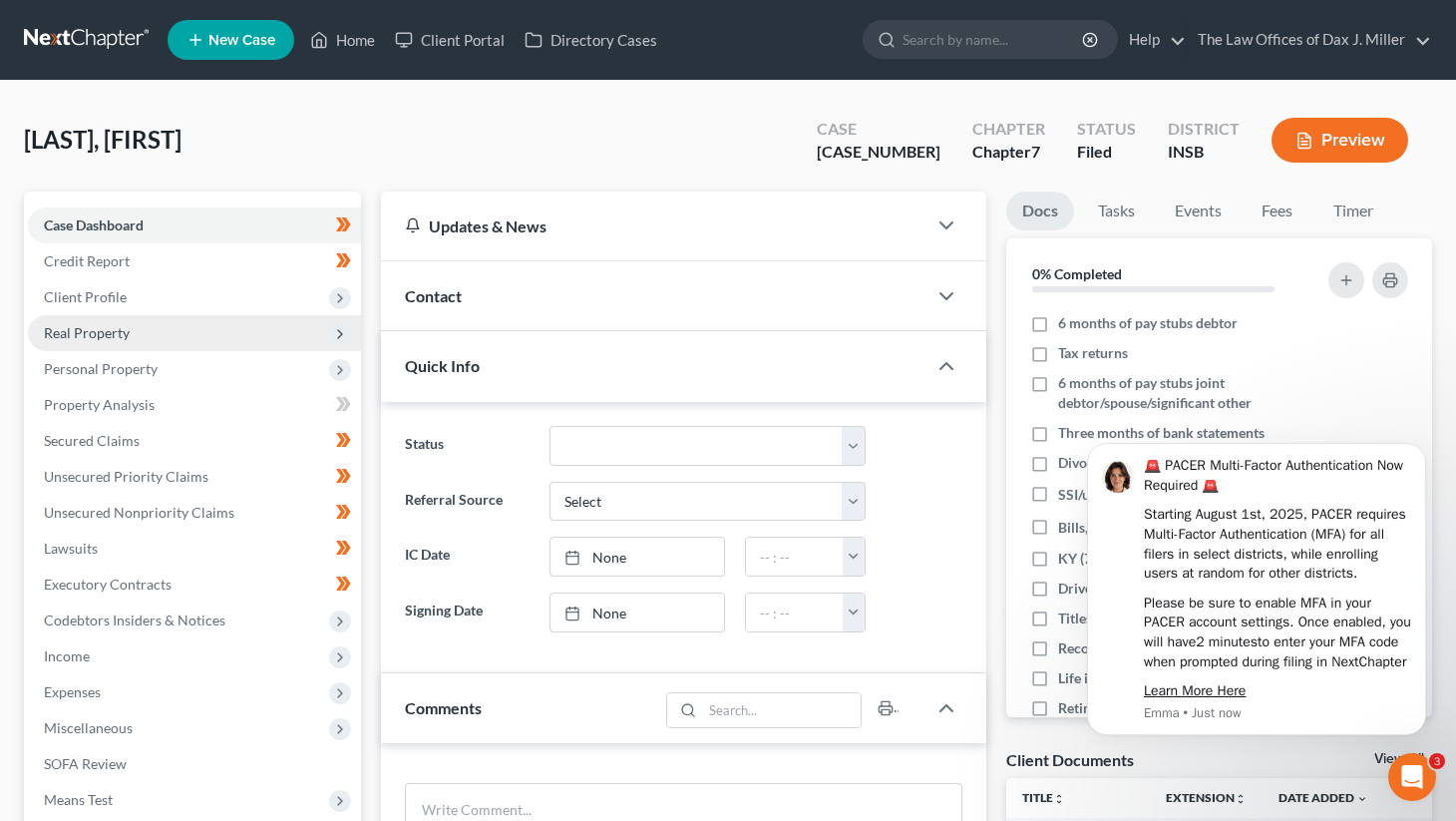 click on "Real Property" at bounding box center [87, 332] 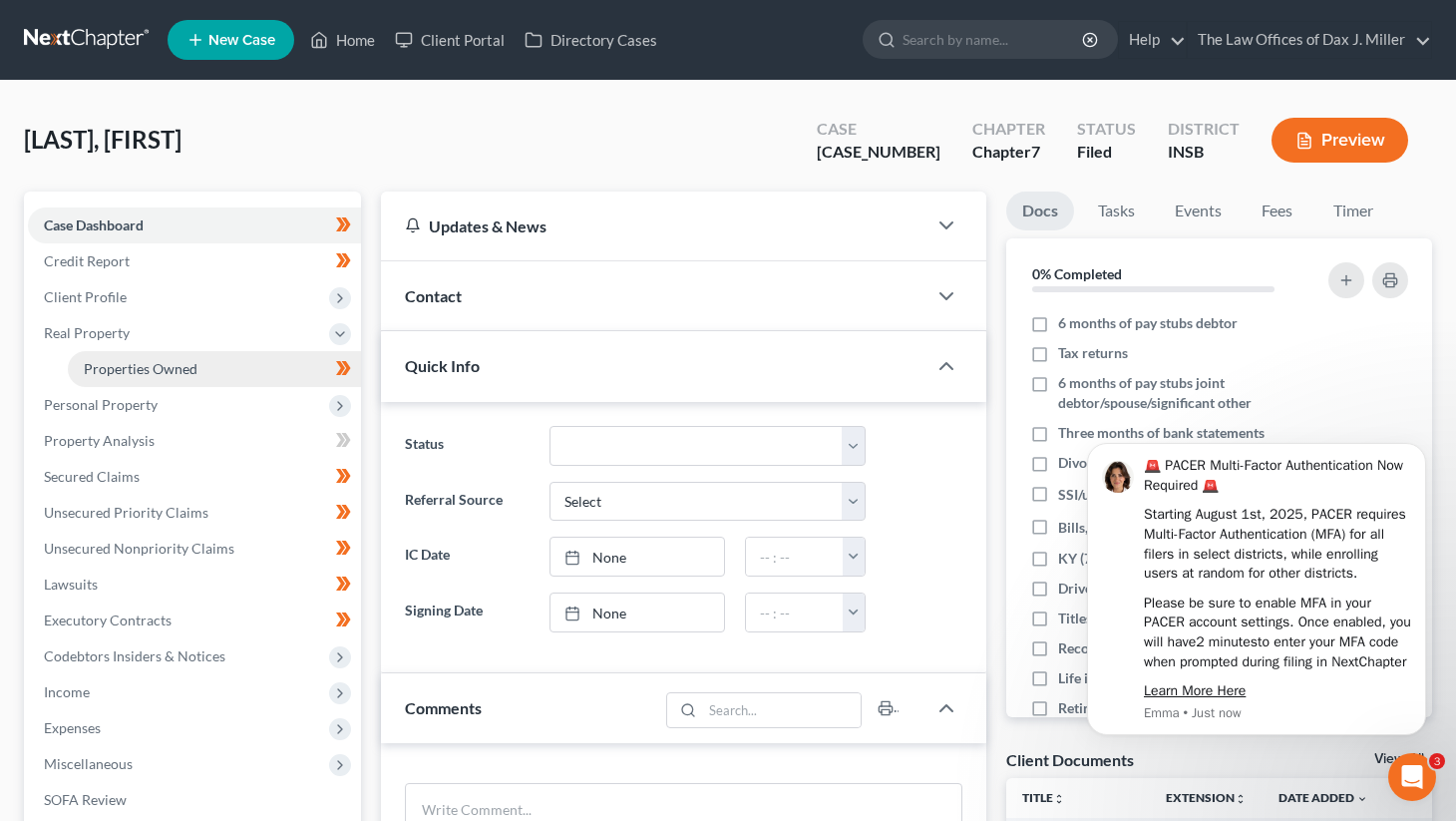 click on "Properties Owned" at bounding box center (214, 369) 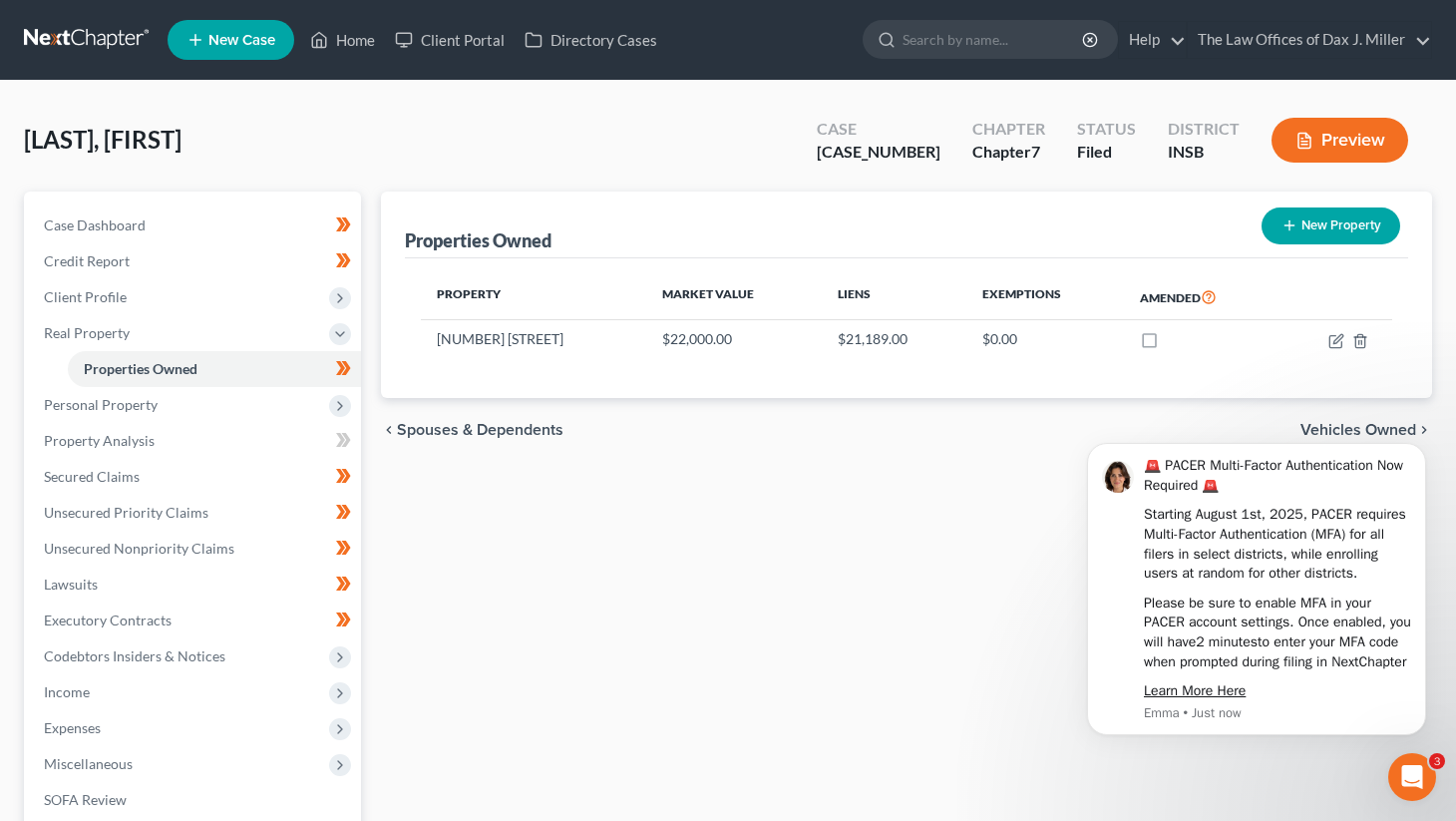 click on "Properties Owned New Property
Property Market Value Liens Exemptions Amended  6277 Sea Harbor Drive $22,000.00 $21,189.00 $0.00
chevron_left
Spouses & Dependents
Vehicles Owned
chevron_right" at bounding box center (907, 606) 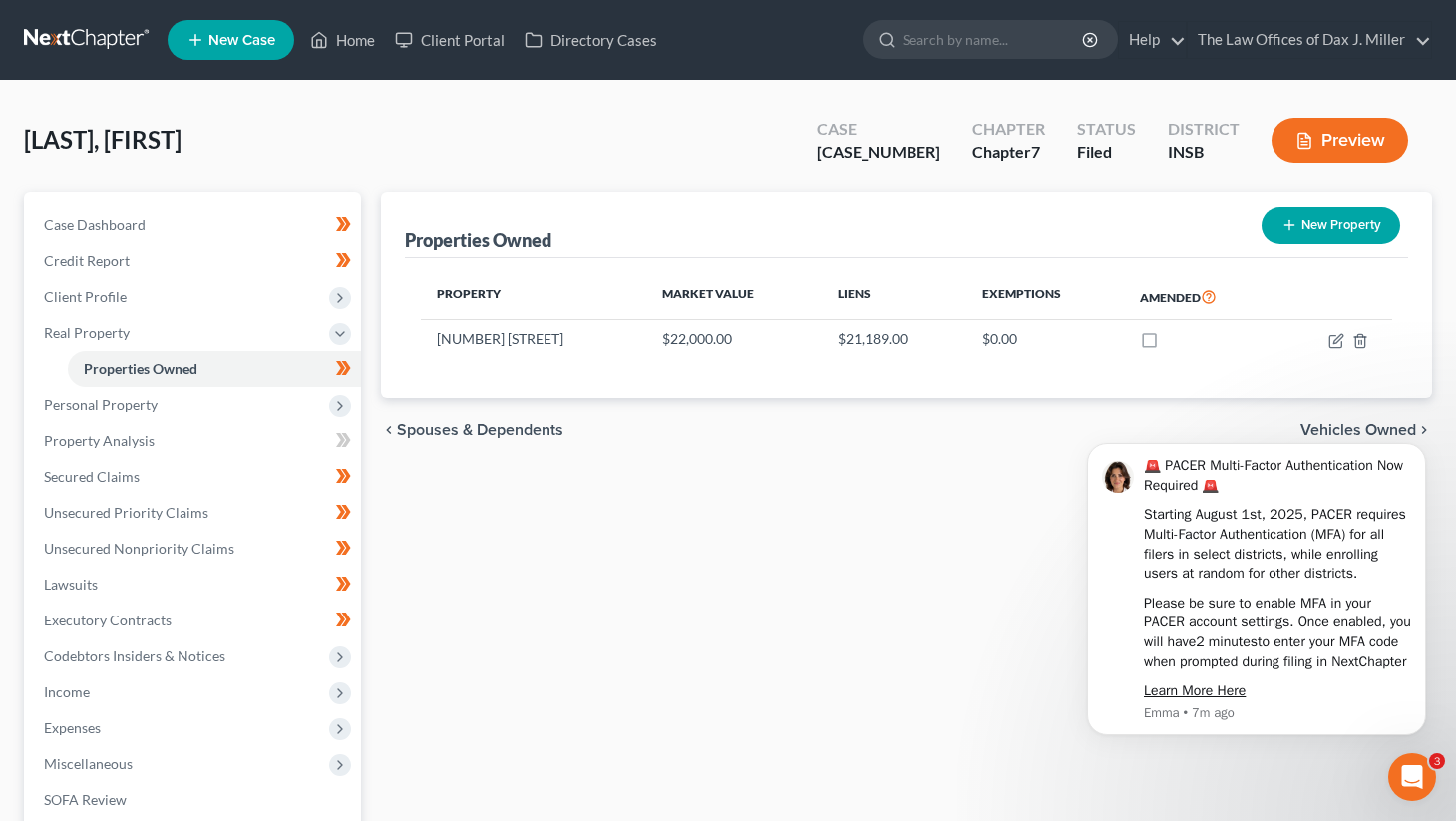 click at bounding box center [88, 40] 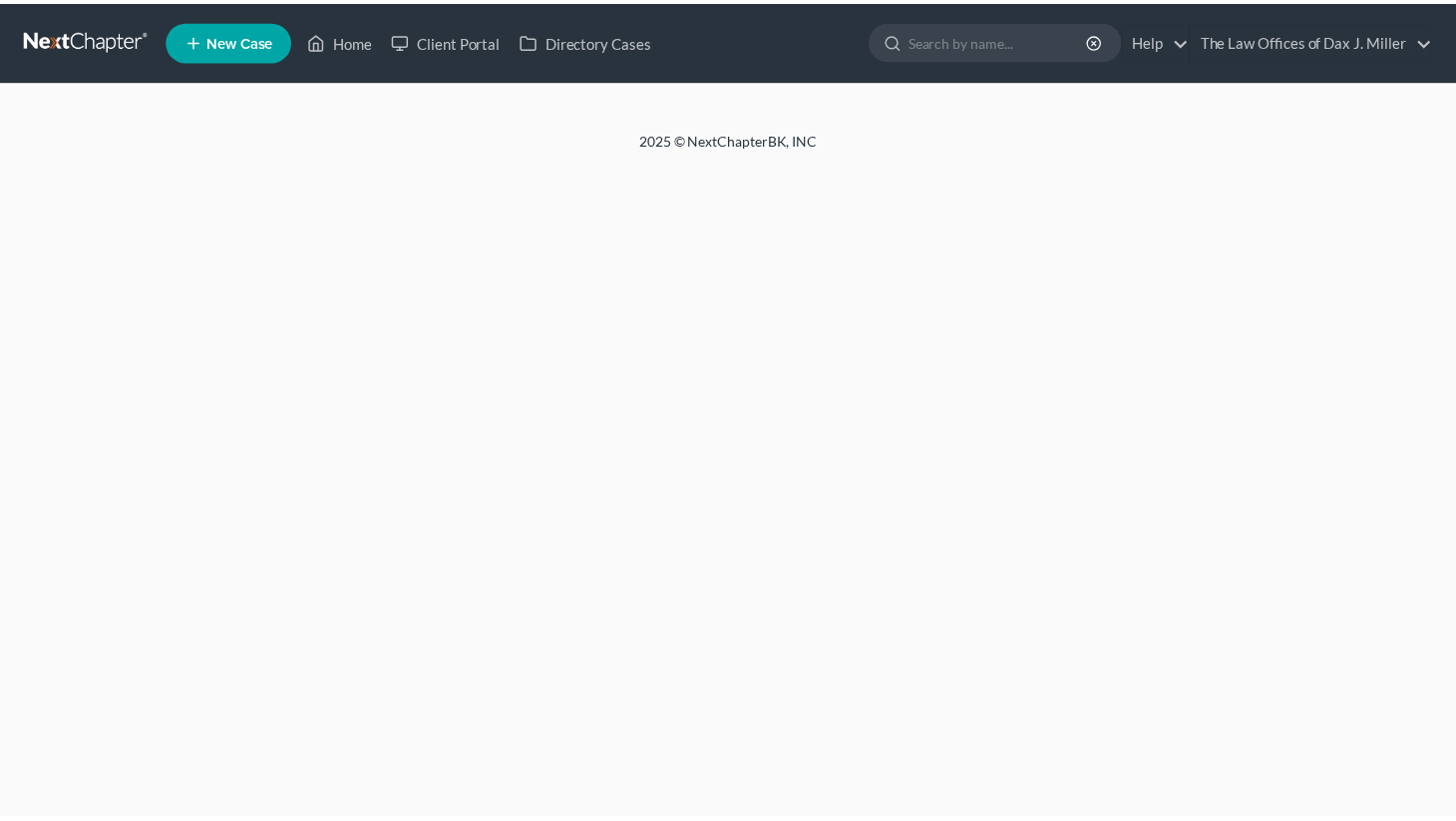 scroll, scrollTop: 0, scrollLeft: 0, axis: both 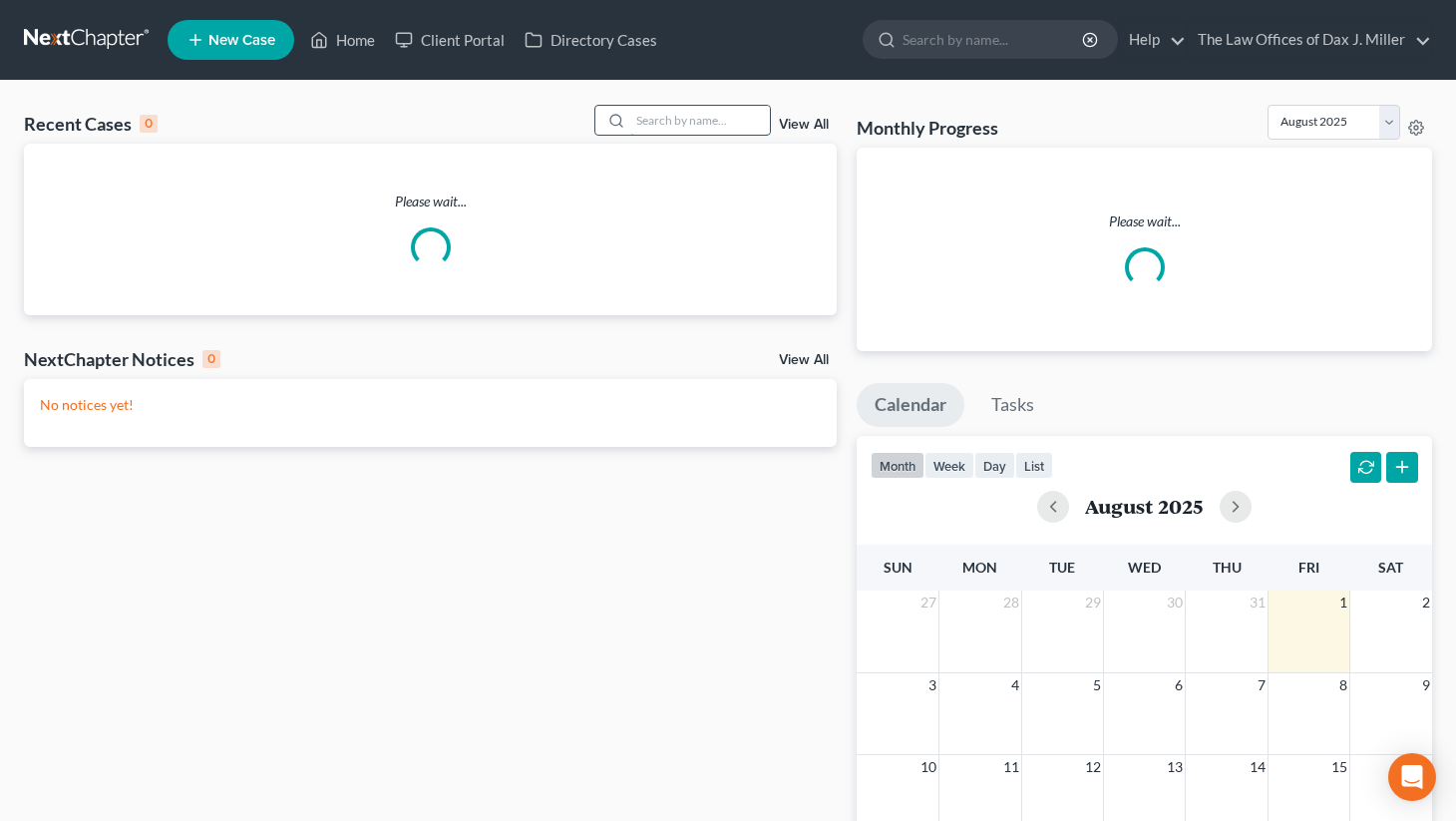 click at bounding box center [700, 120] 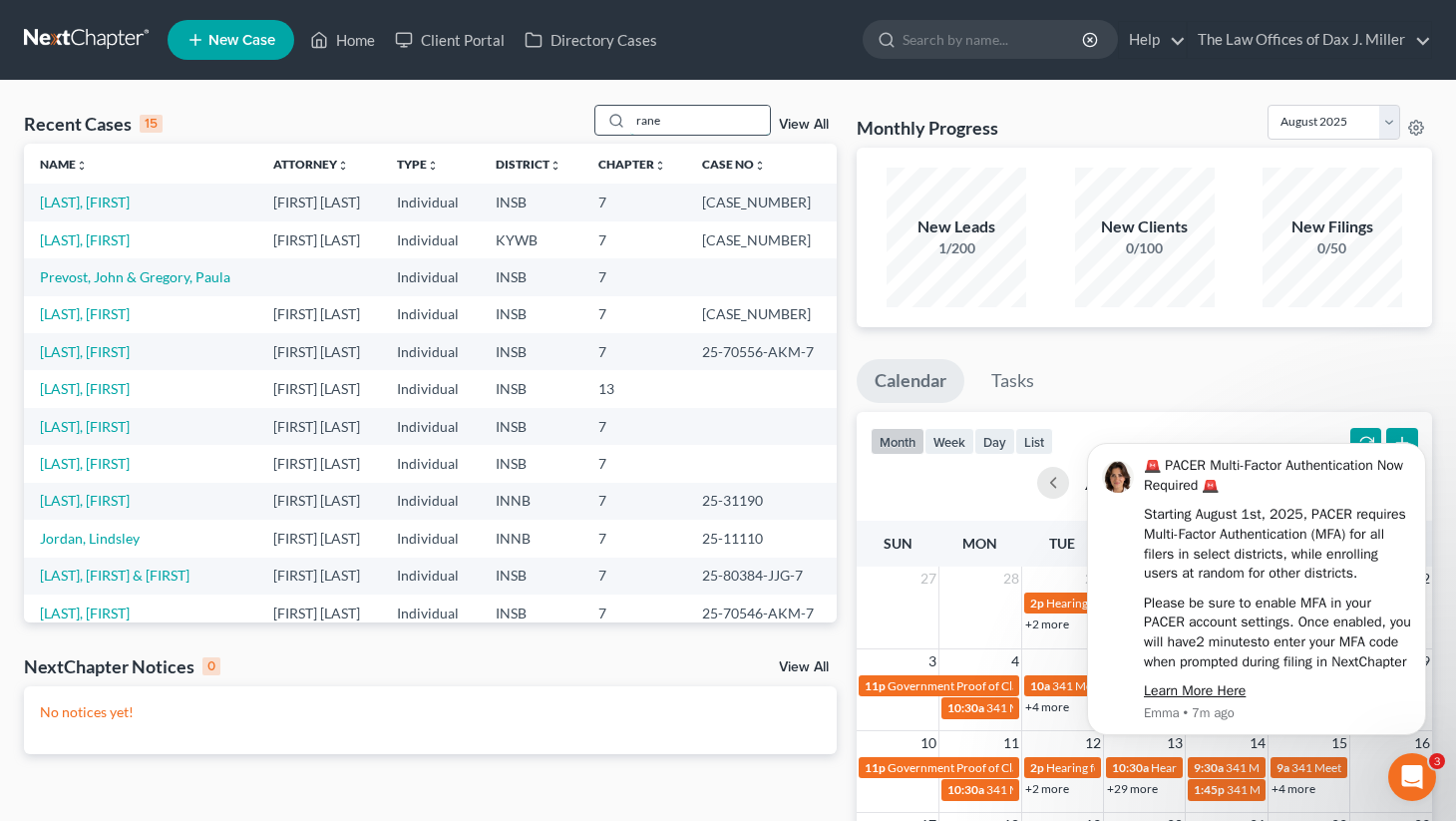 scroll, scrollTop: 0, scrollLeft: 0, axis: both 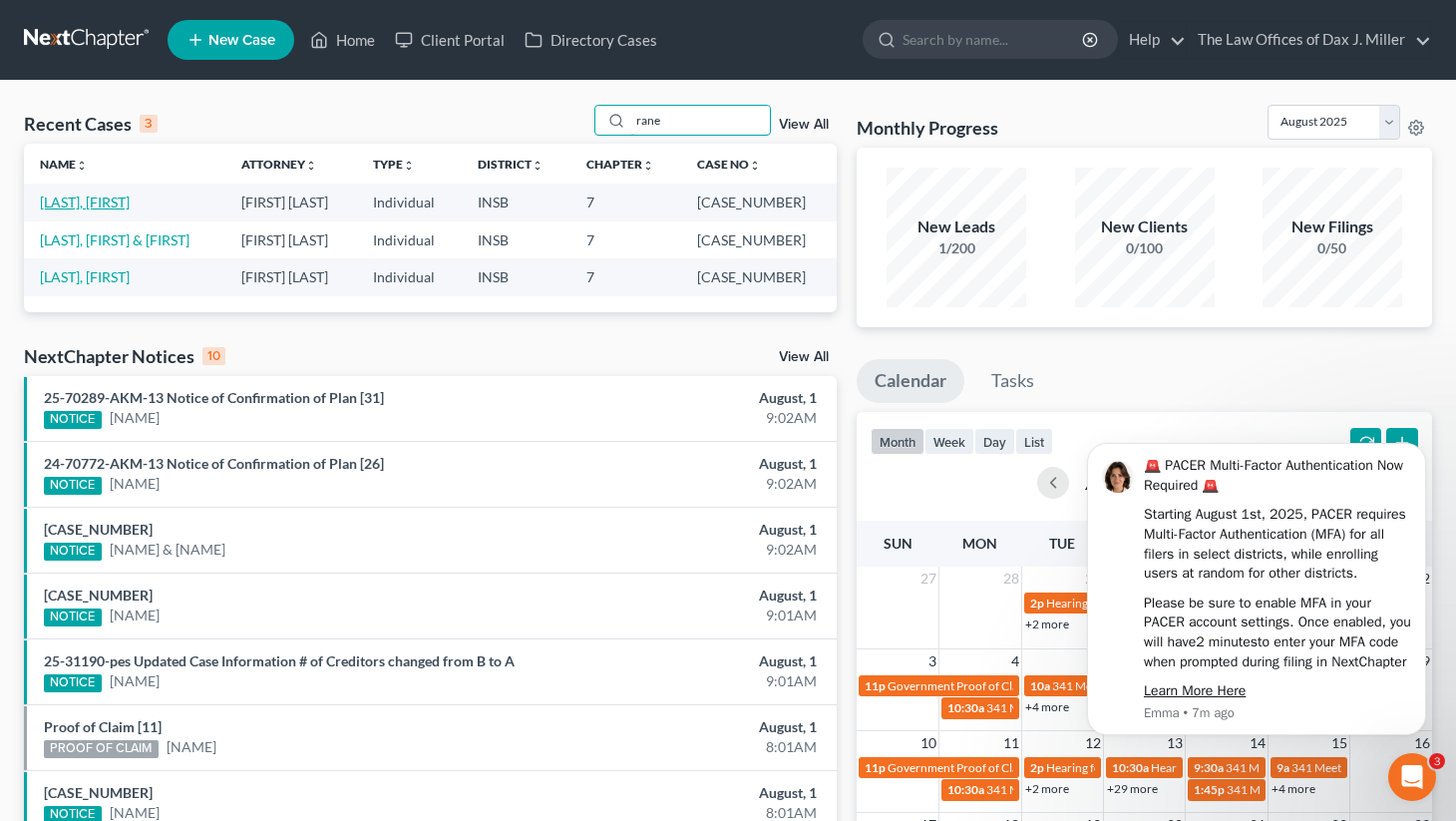 type on "rane" 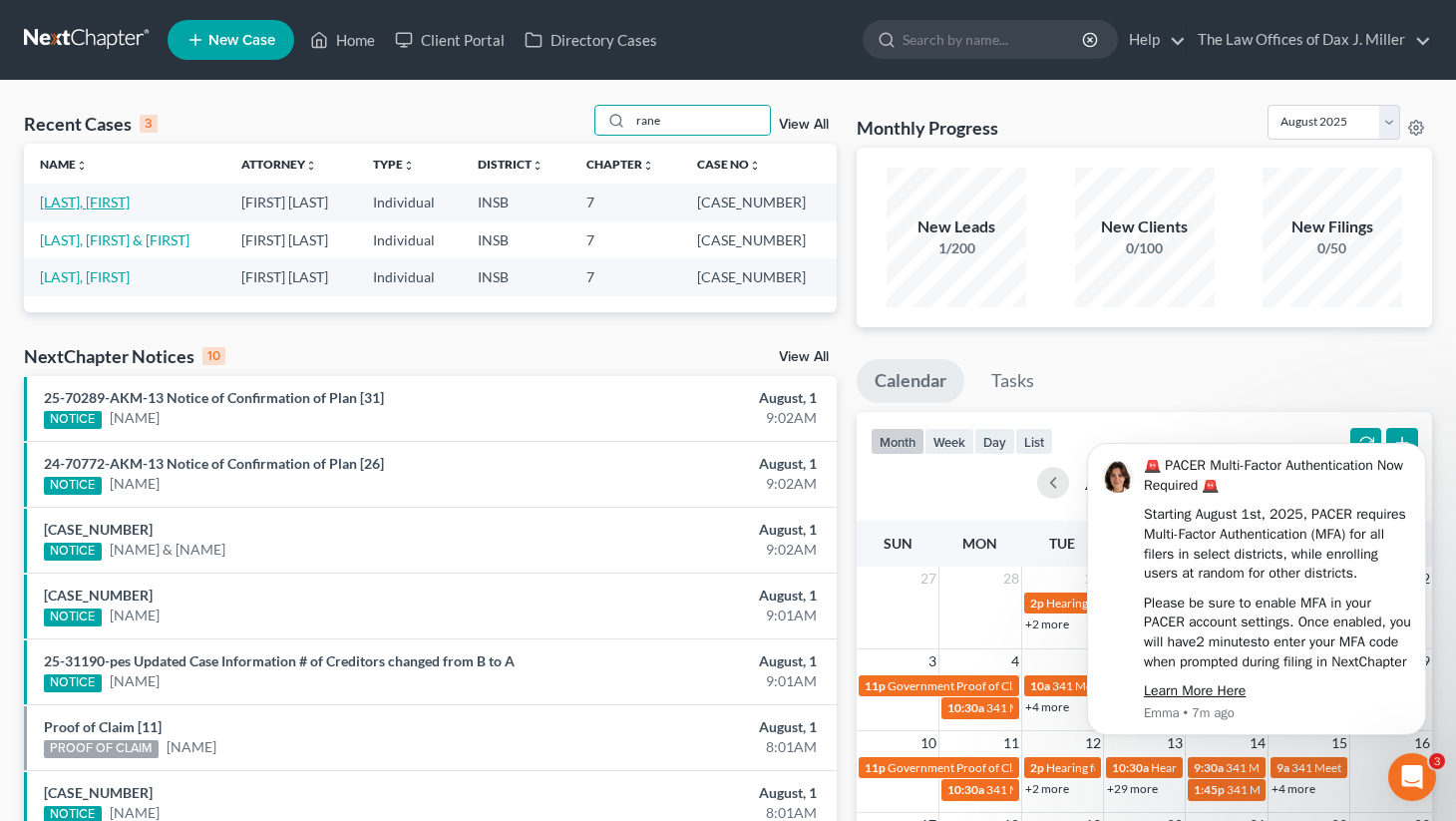 click on "Ranes, Beth" at bounding box center [85, 202] 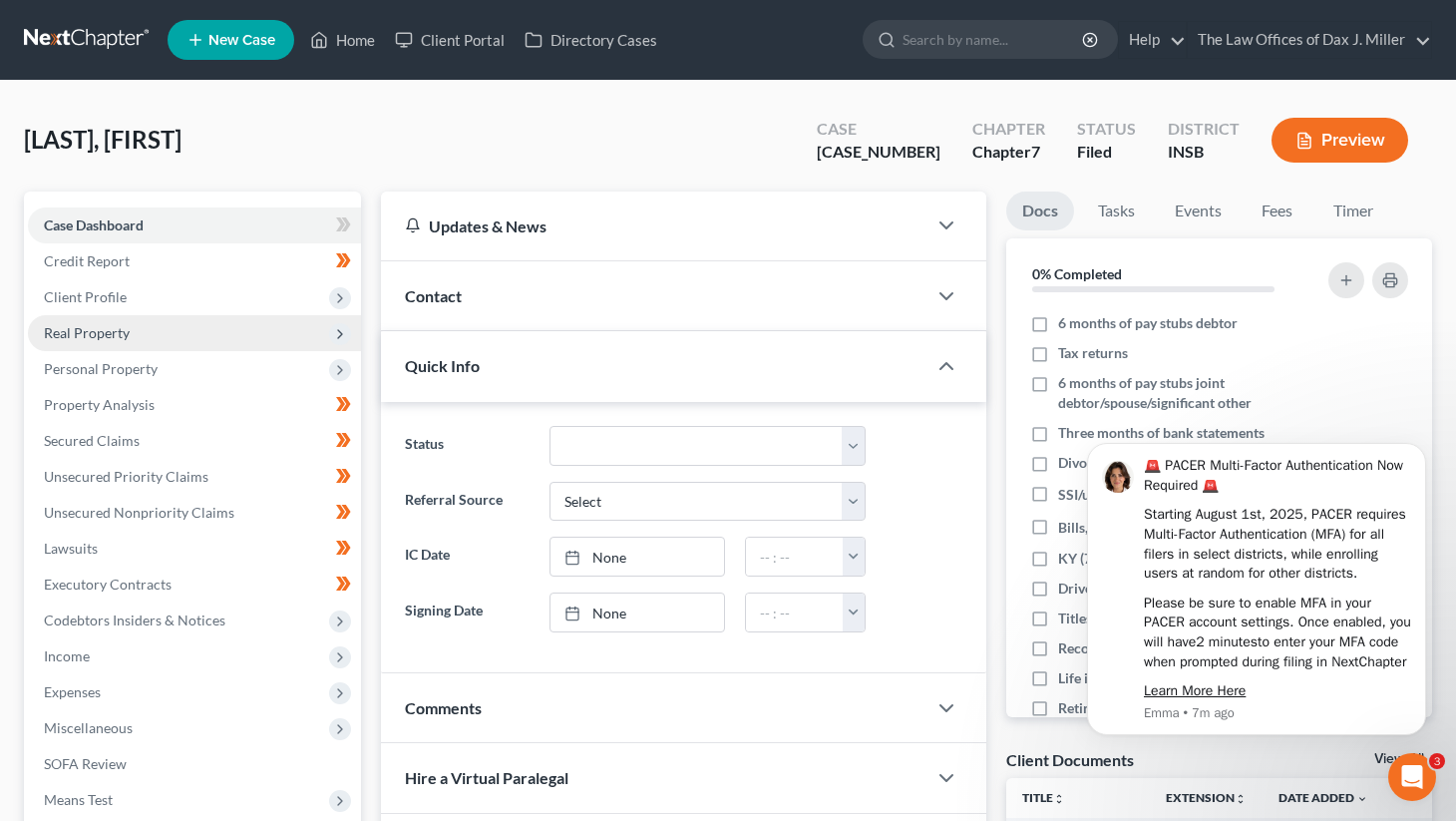 click on "Real Property" at bounding box center [87, 332] 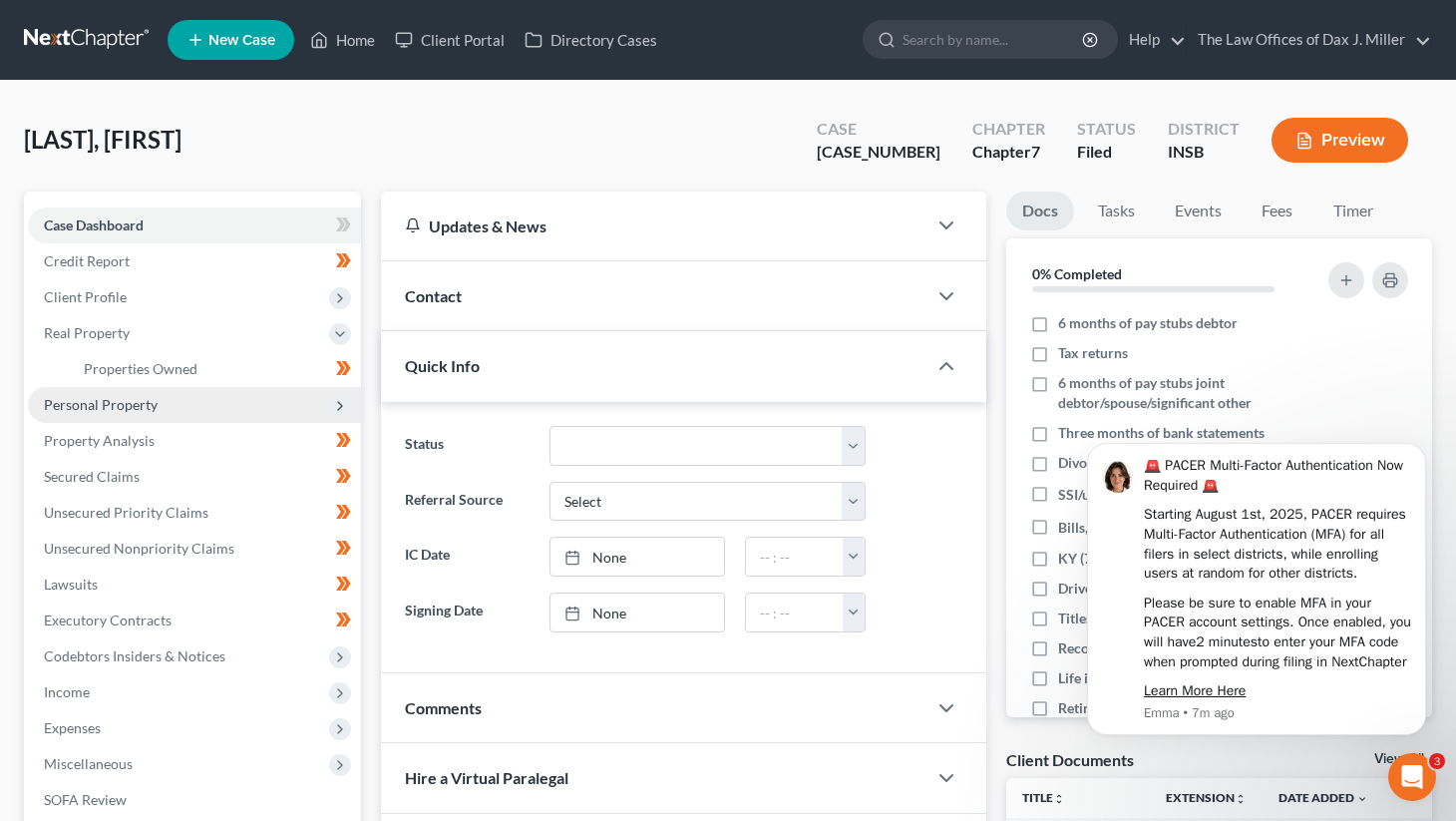click on "Personal Property" at bounding box center (194, 405) 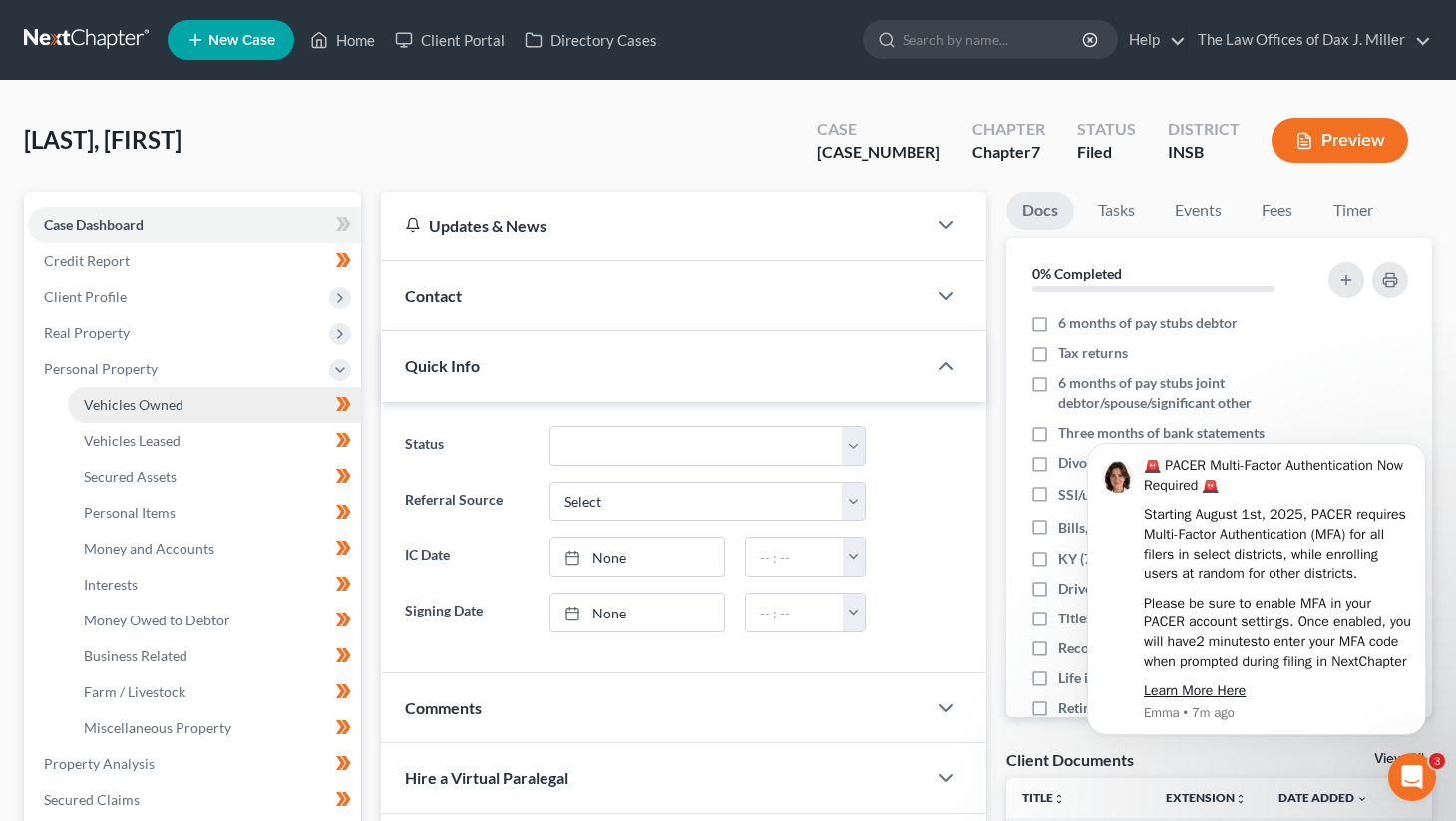 click on "Vehicles Owned" at bounding box center (134, 404) 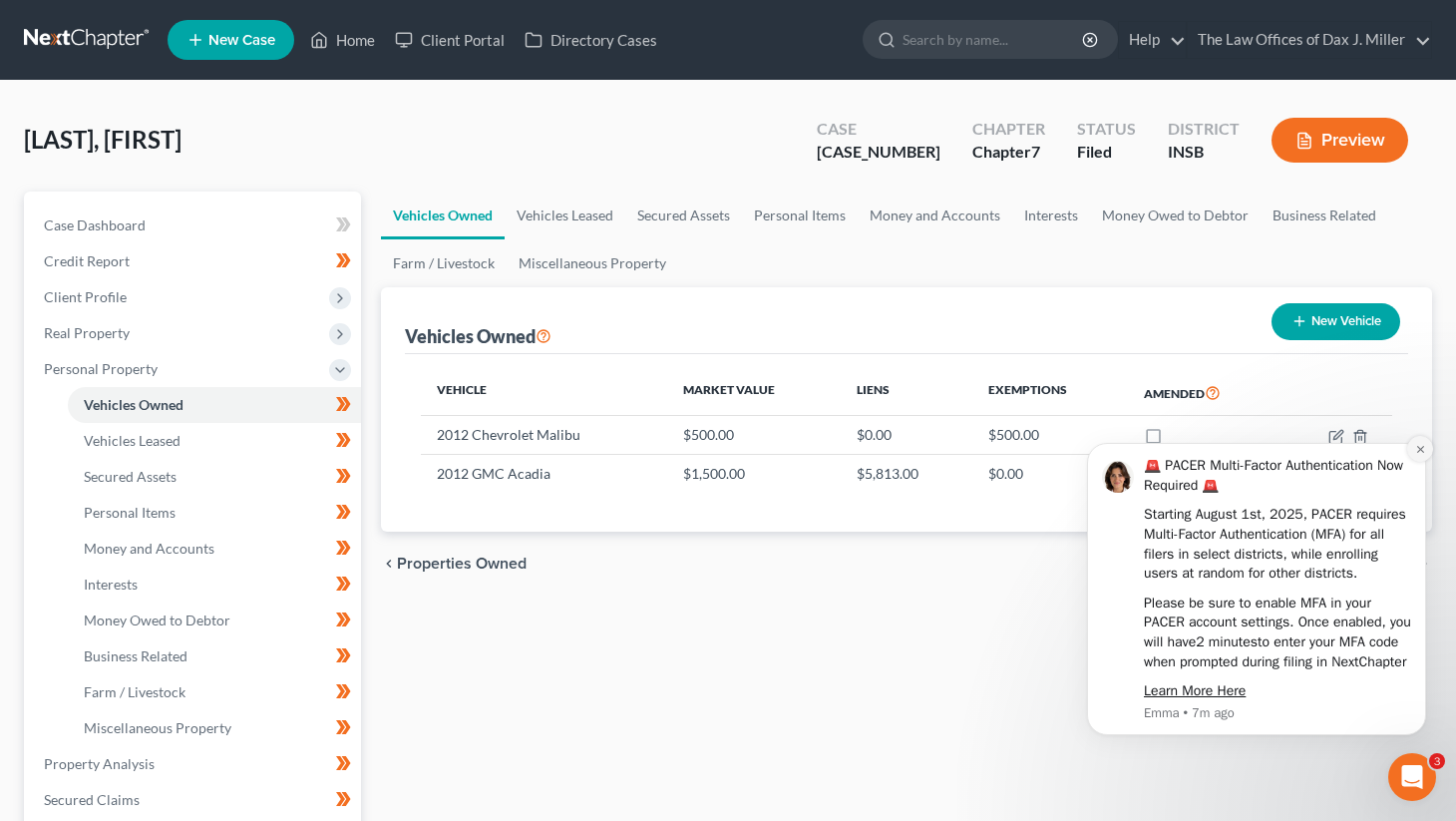click 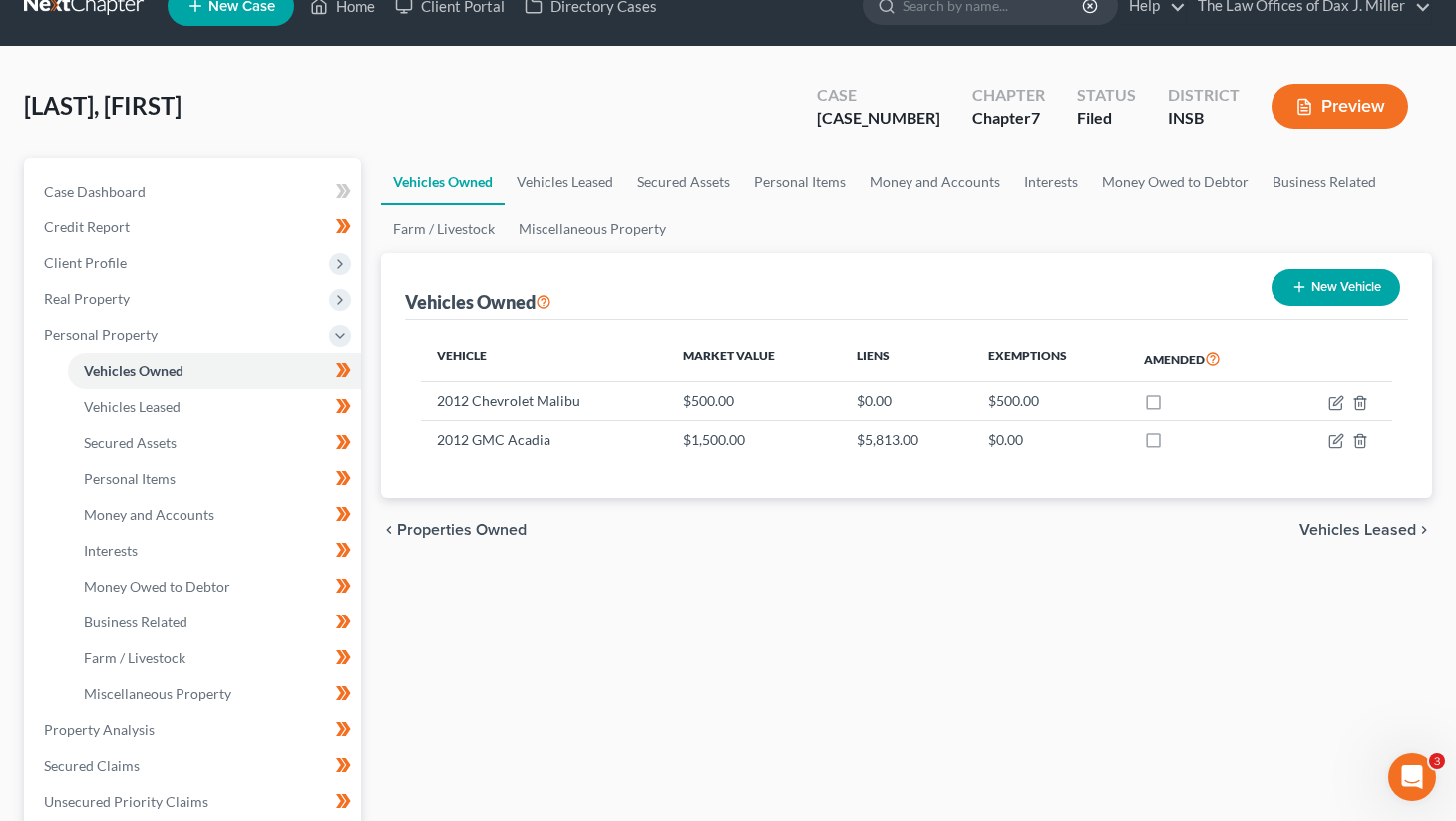 scroll, scrollTop: 0, scrollLeft: 0, axis: both 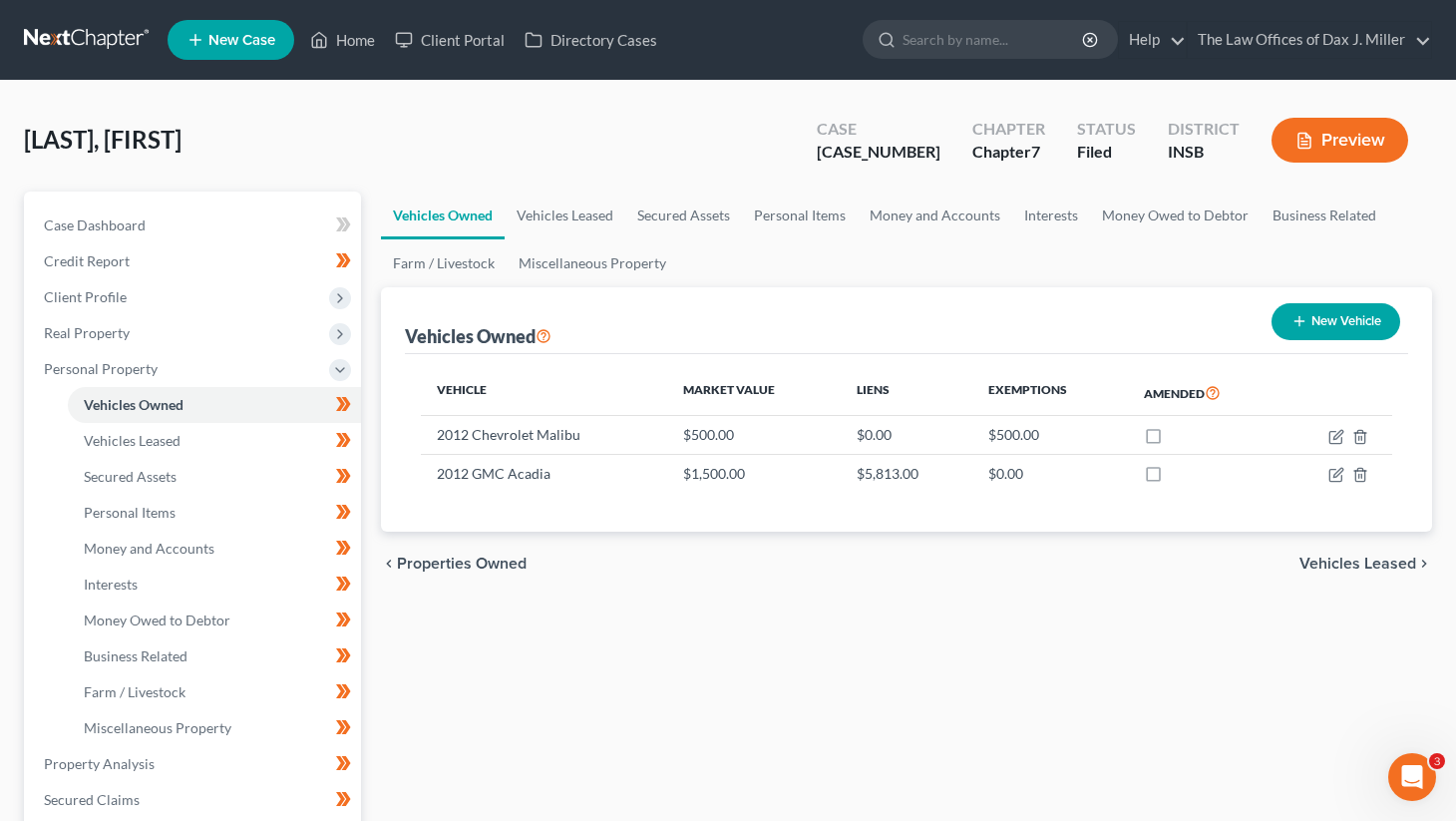 click at bounding box center [88, 40] 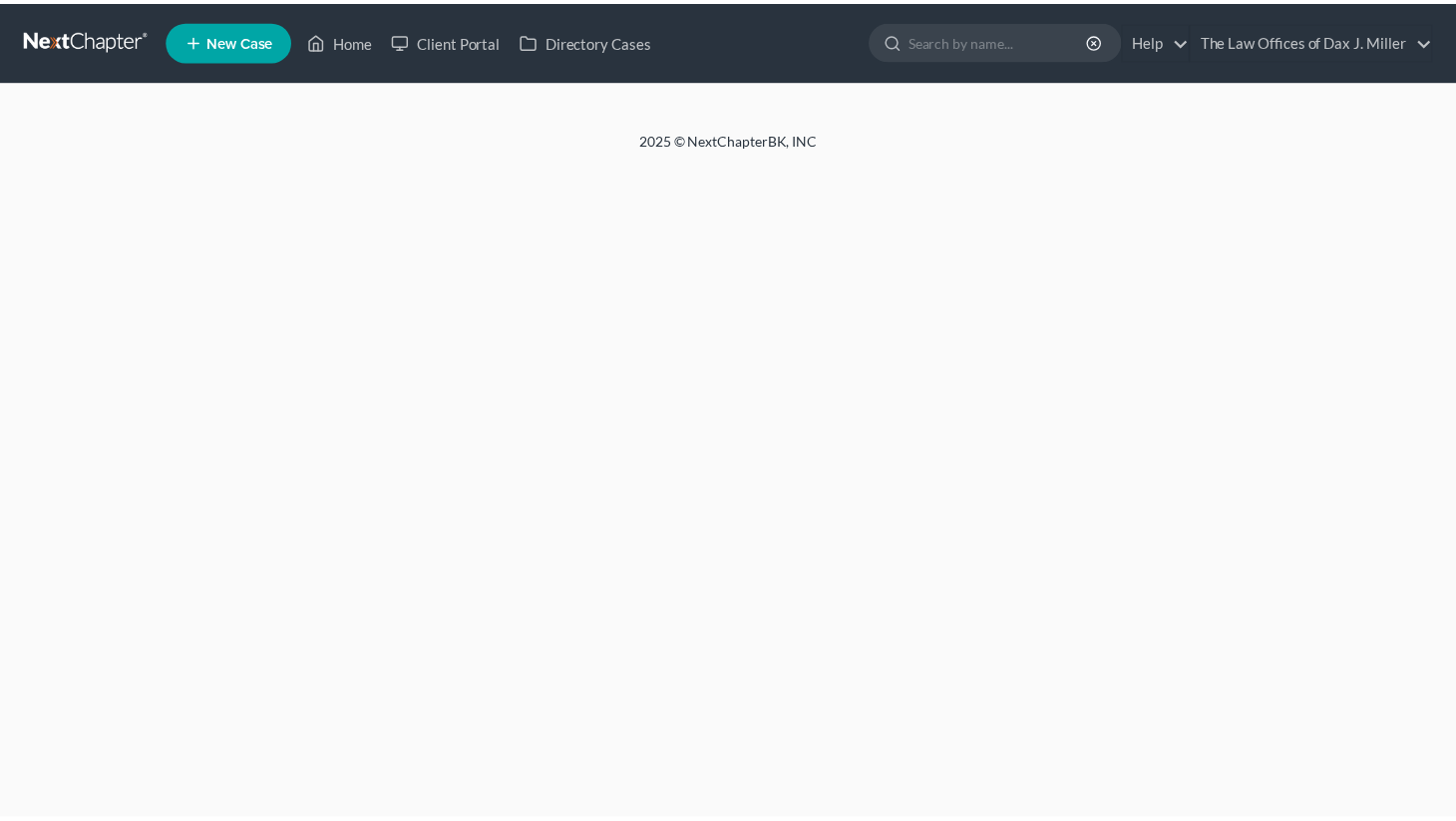 scroll, scrollTop: 0, scrollLeft: 0, axis: both 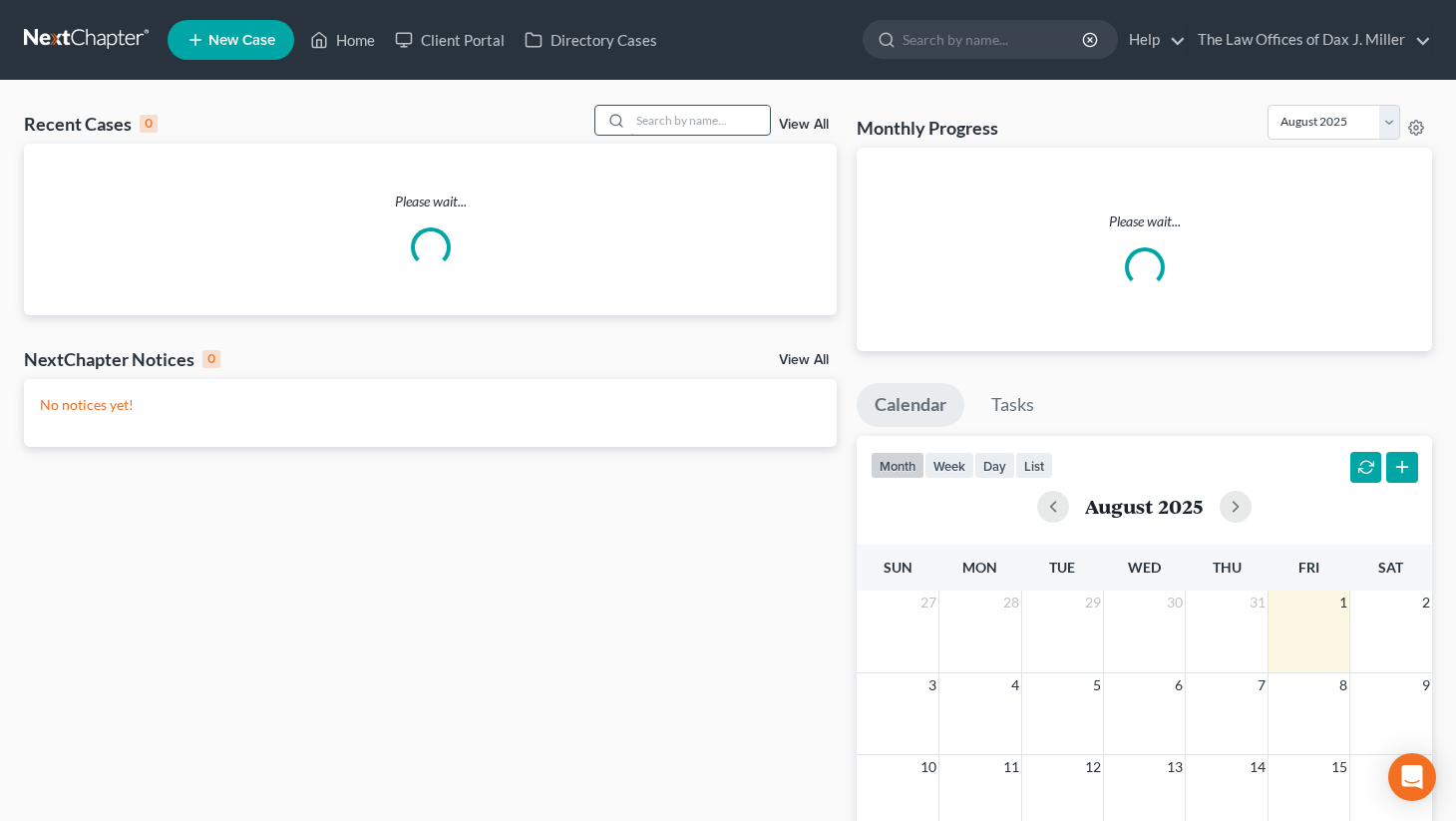click at bounding box center (700, 120) 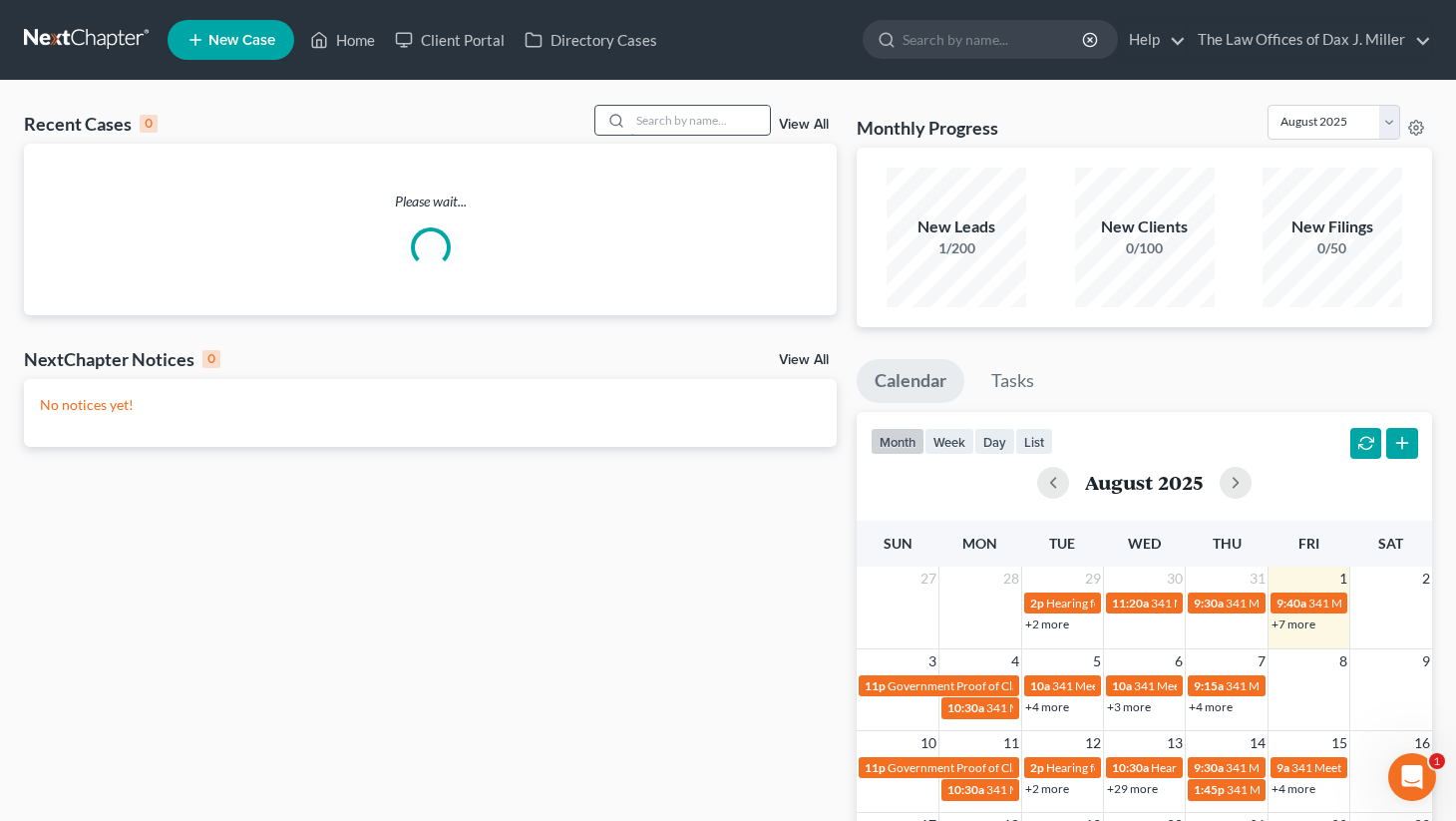 scroll, scrollTop: 0, scrollLeft: 0, axis: both 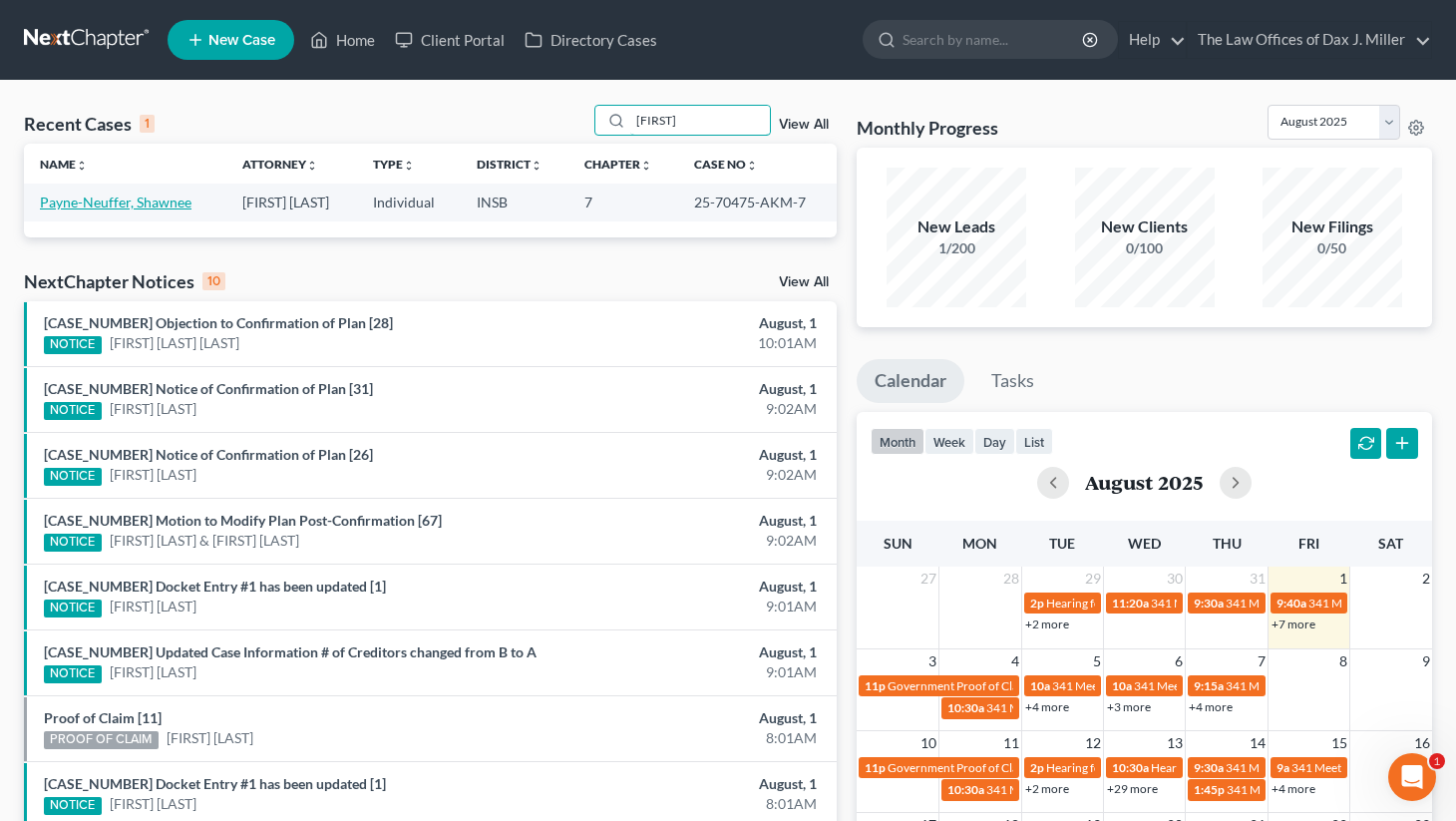 type on "[FIRST]" 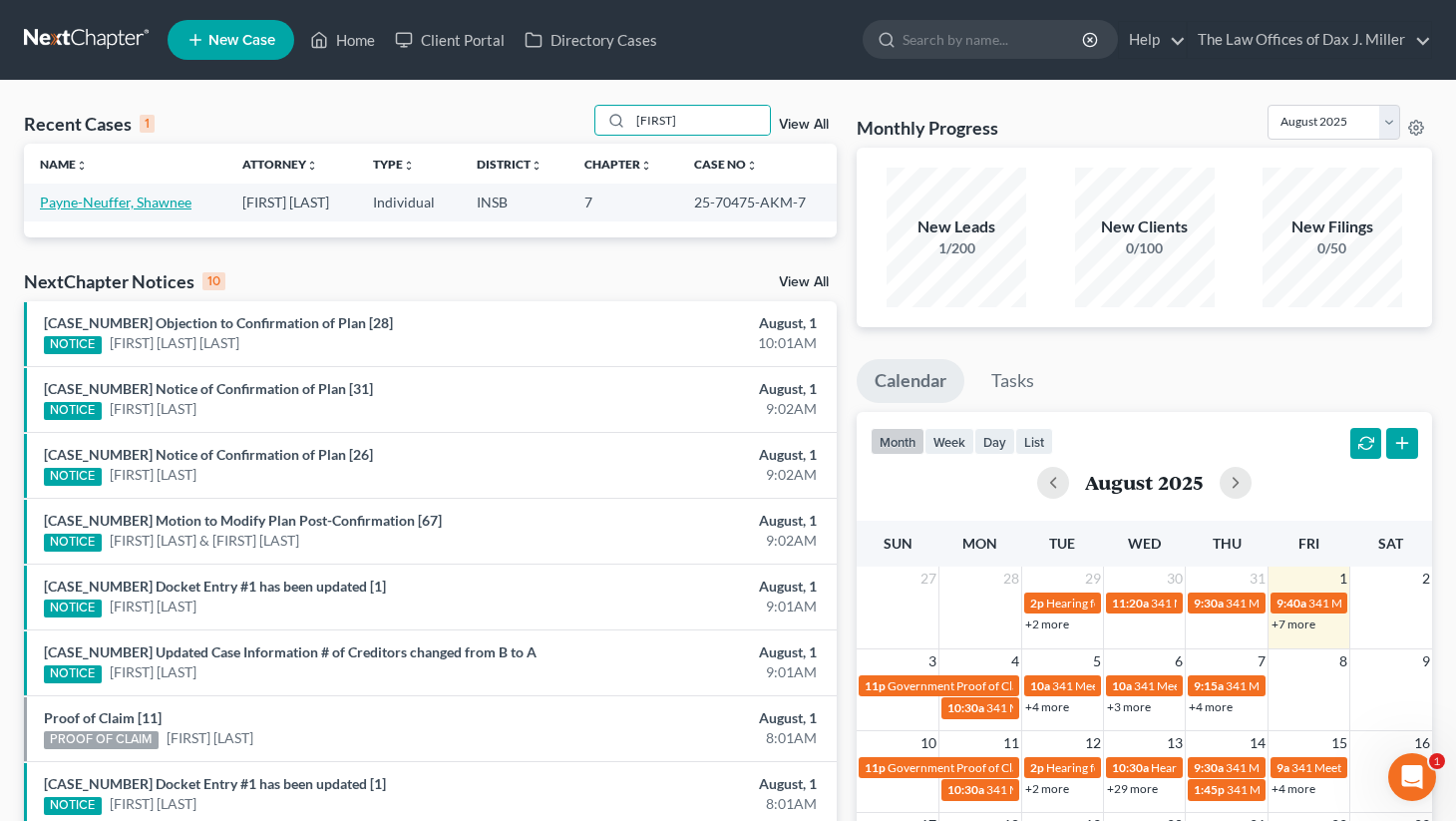 click on "Payne-Neuffer, Shawnee" at bounding box center (116, 202) 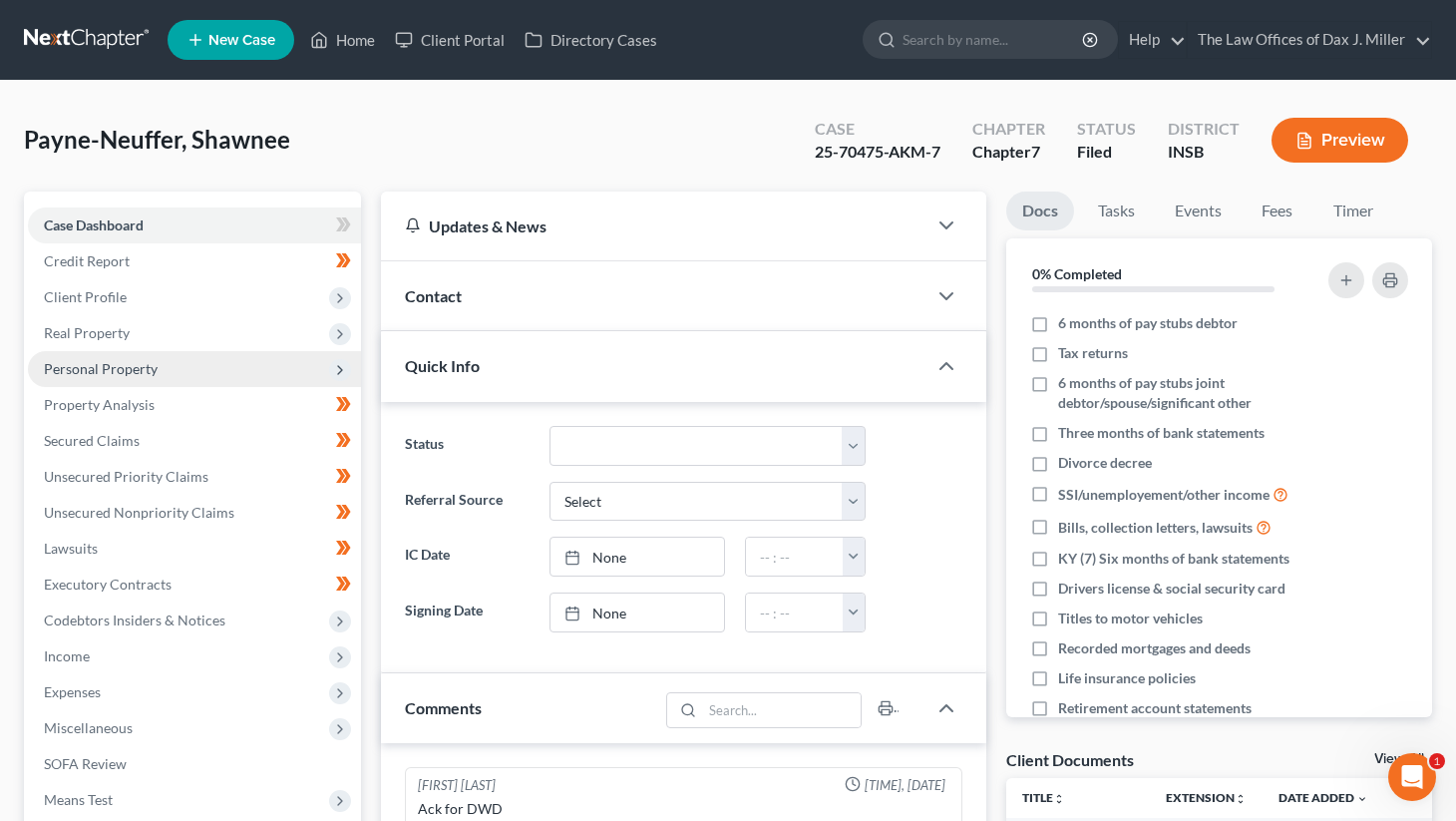 click on "Personal Property" at bounding box center [101, 368] 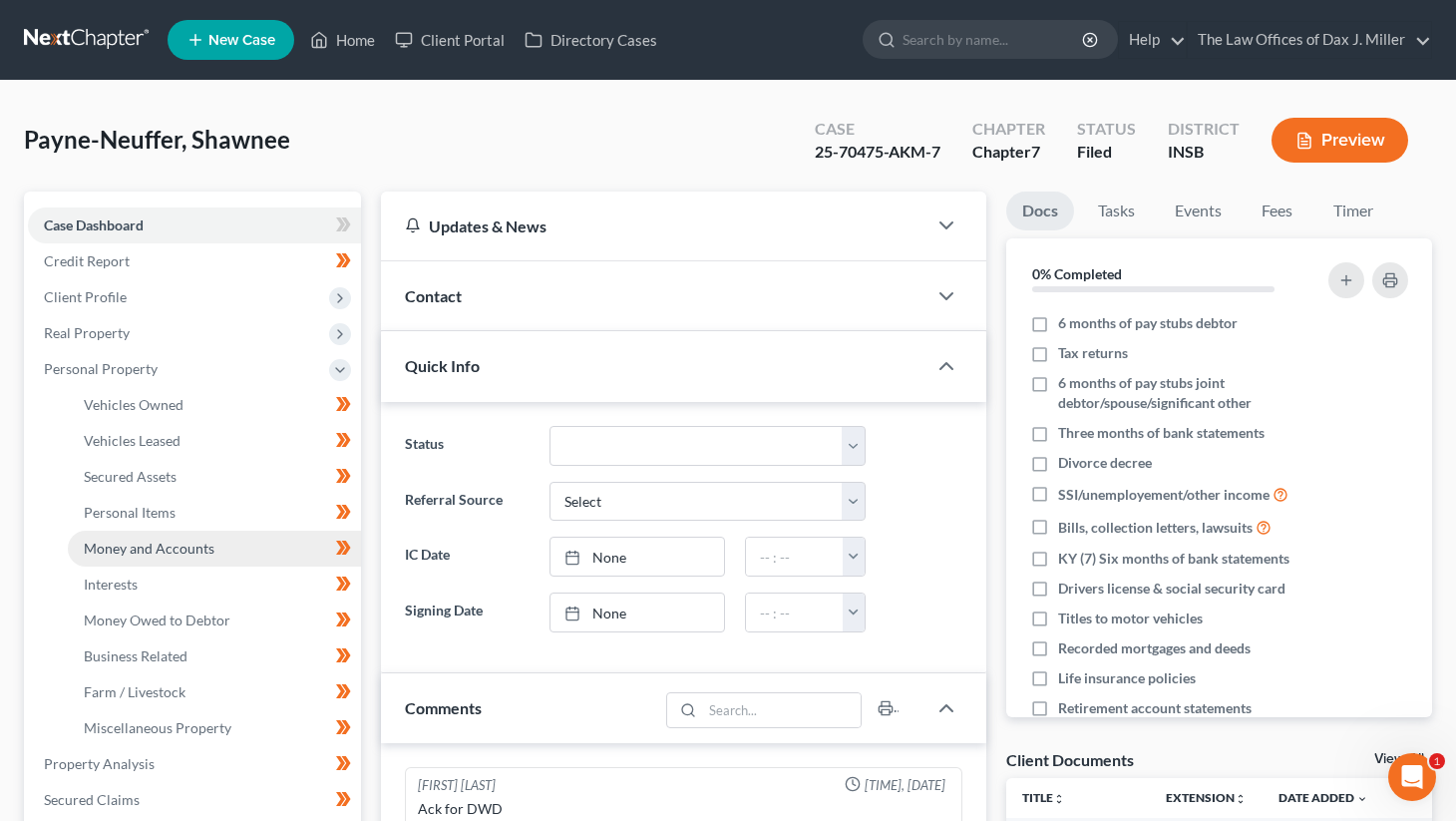 click on "Money and Accounts" at bounding box center (149, 548) 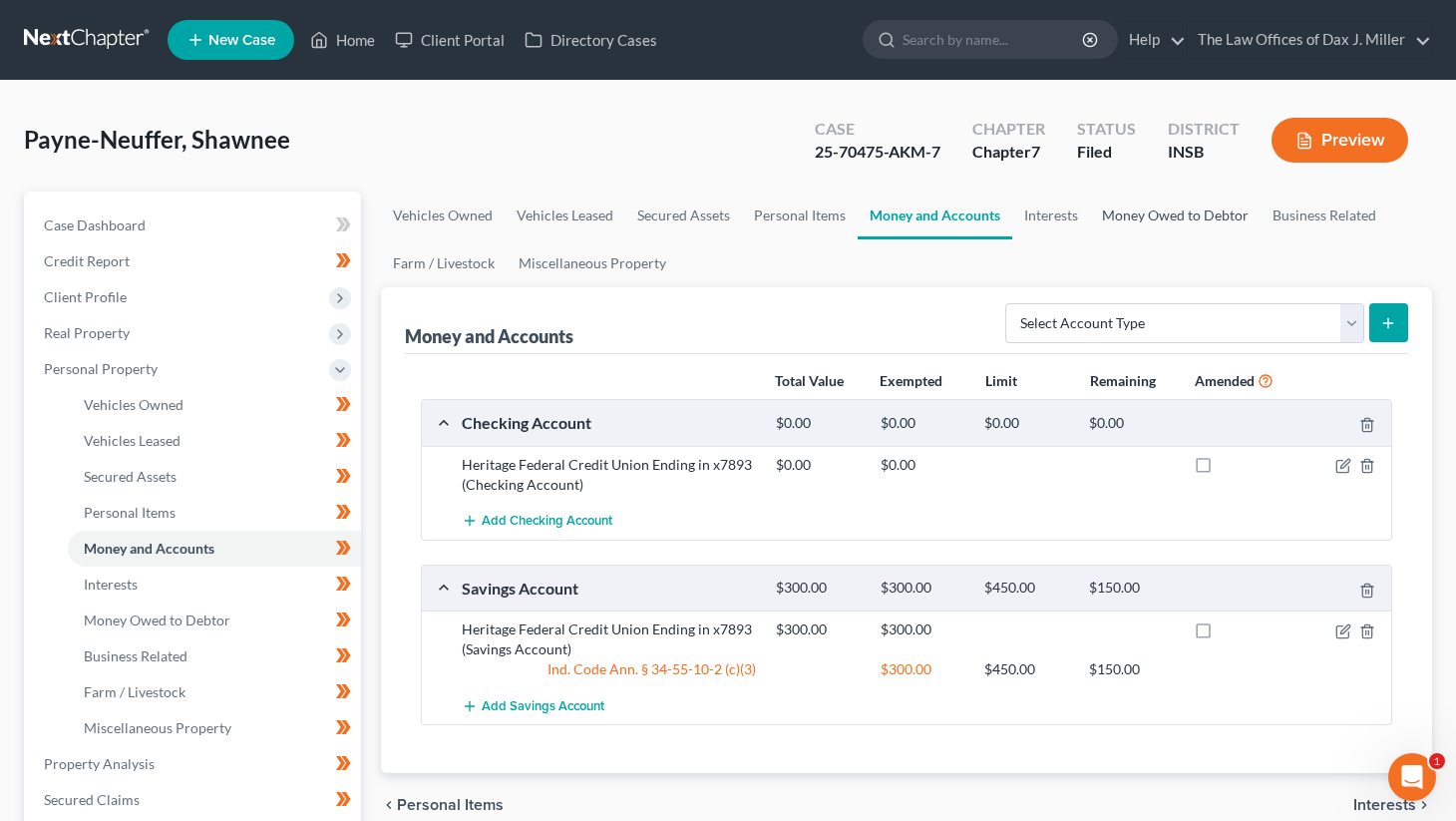 click on "Money Owed to Debtor" at bounding box center (1175, 215) 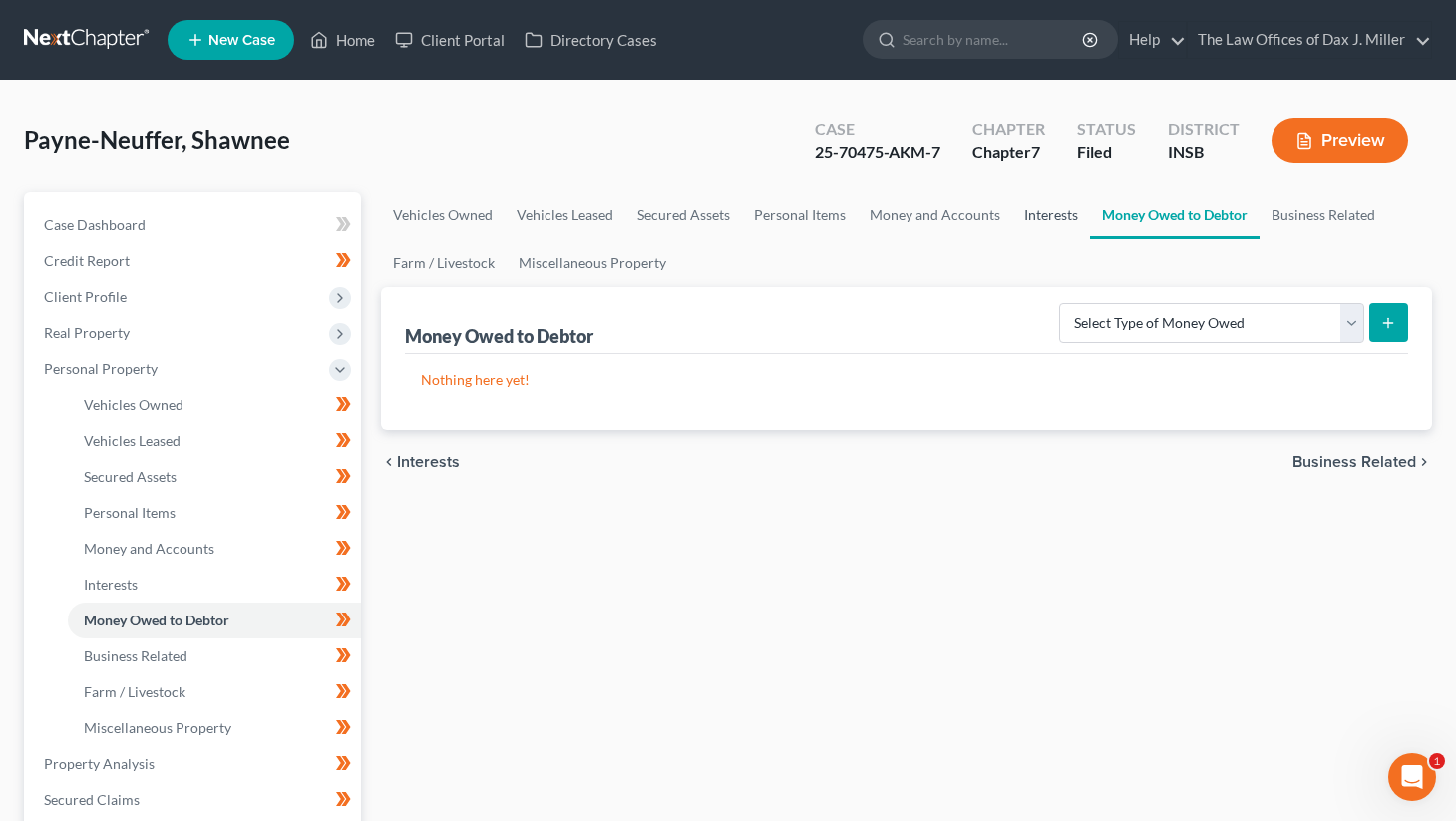 click on "Interests" at bounding box center [1051, 215] 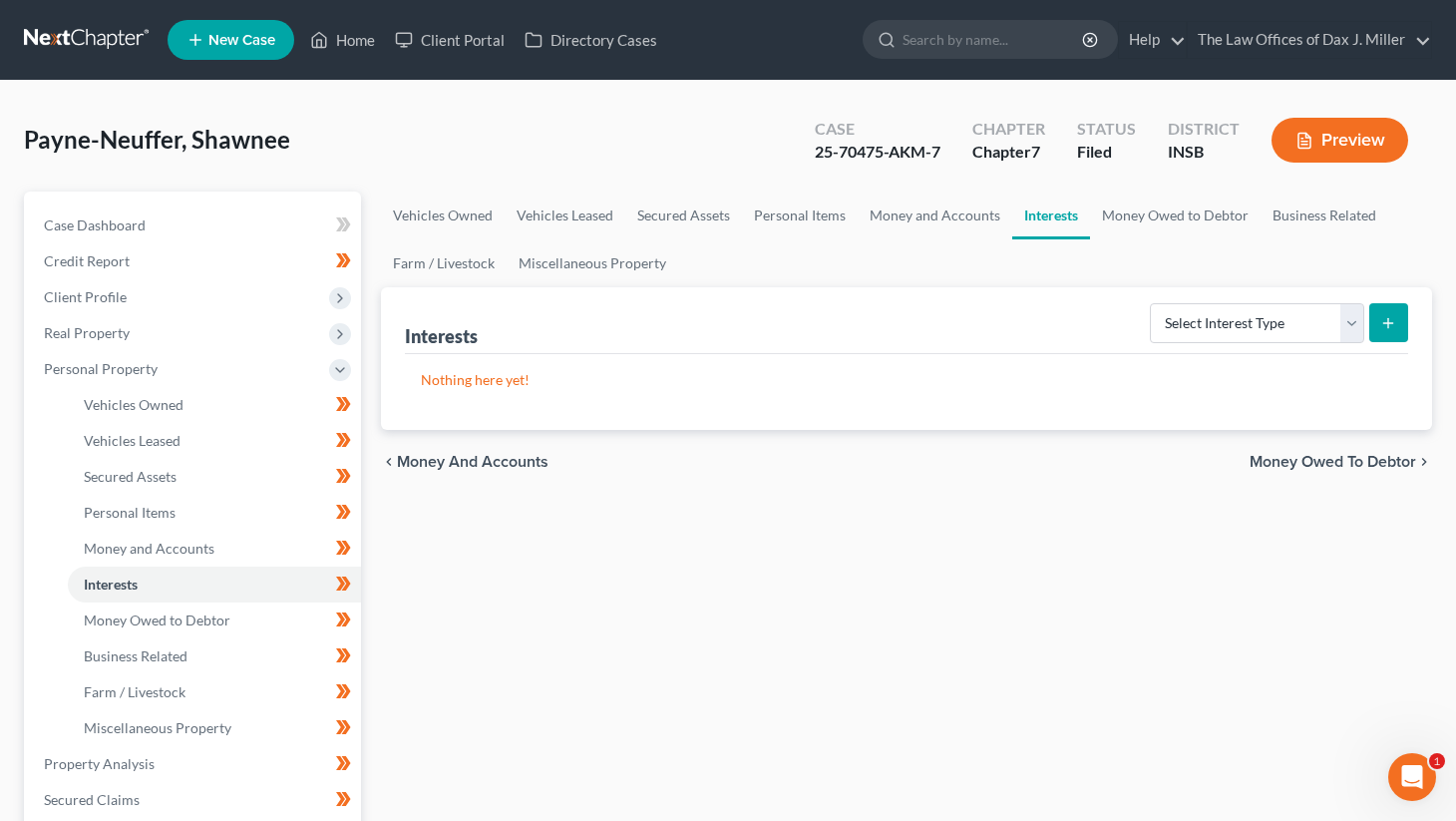 click at bounding box center (88, 40) 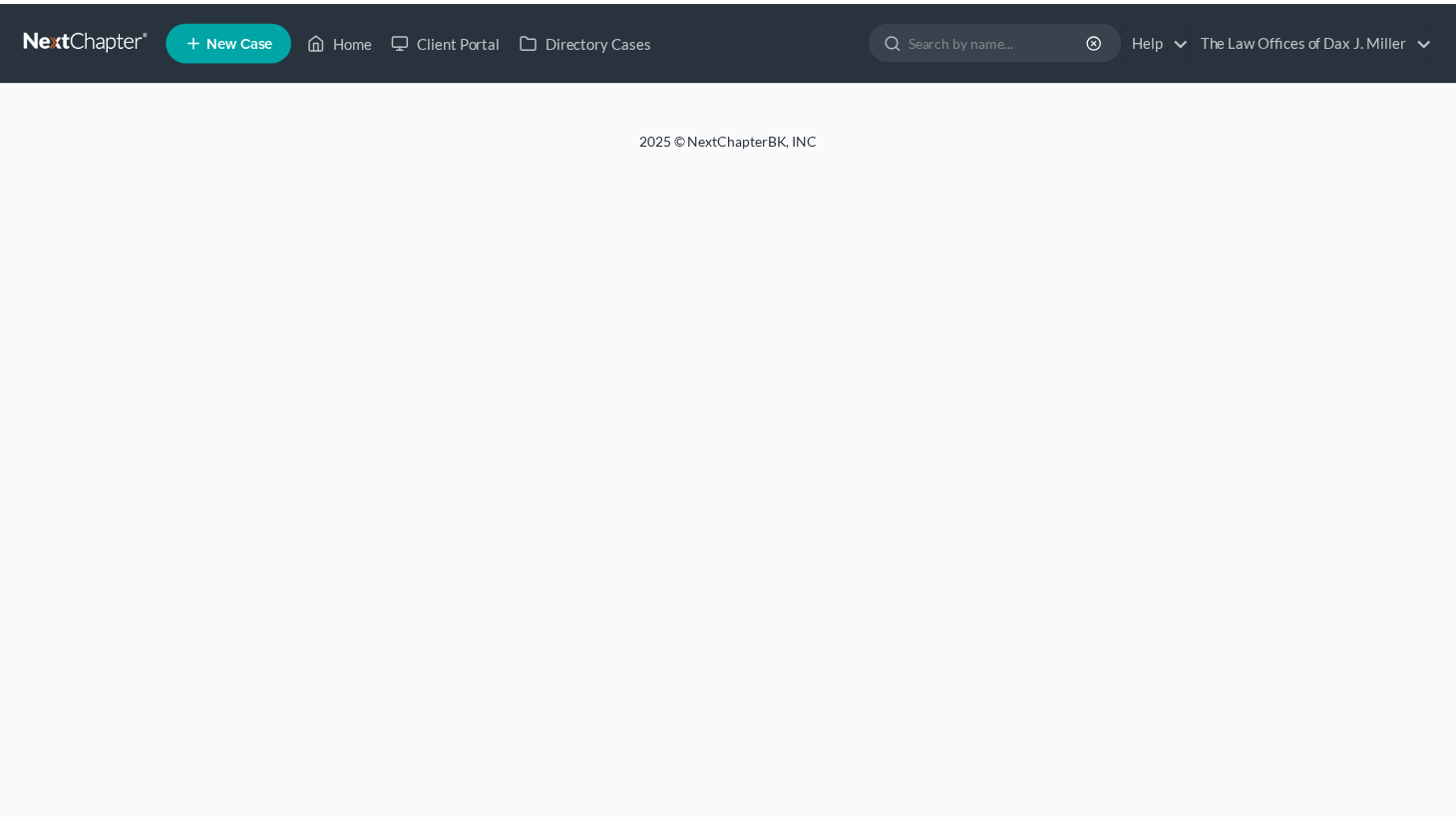 scroll, scrollTop: 0, scrollLeft: 0, axis: both 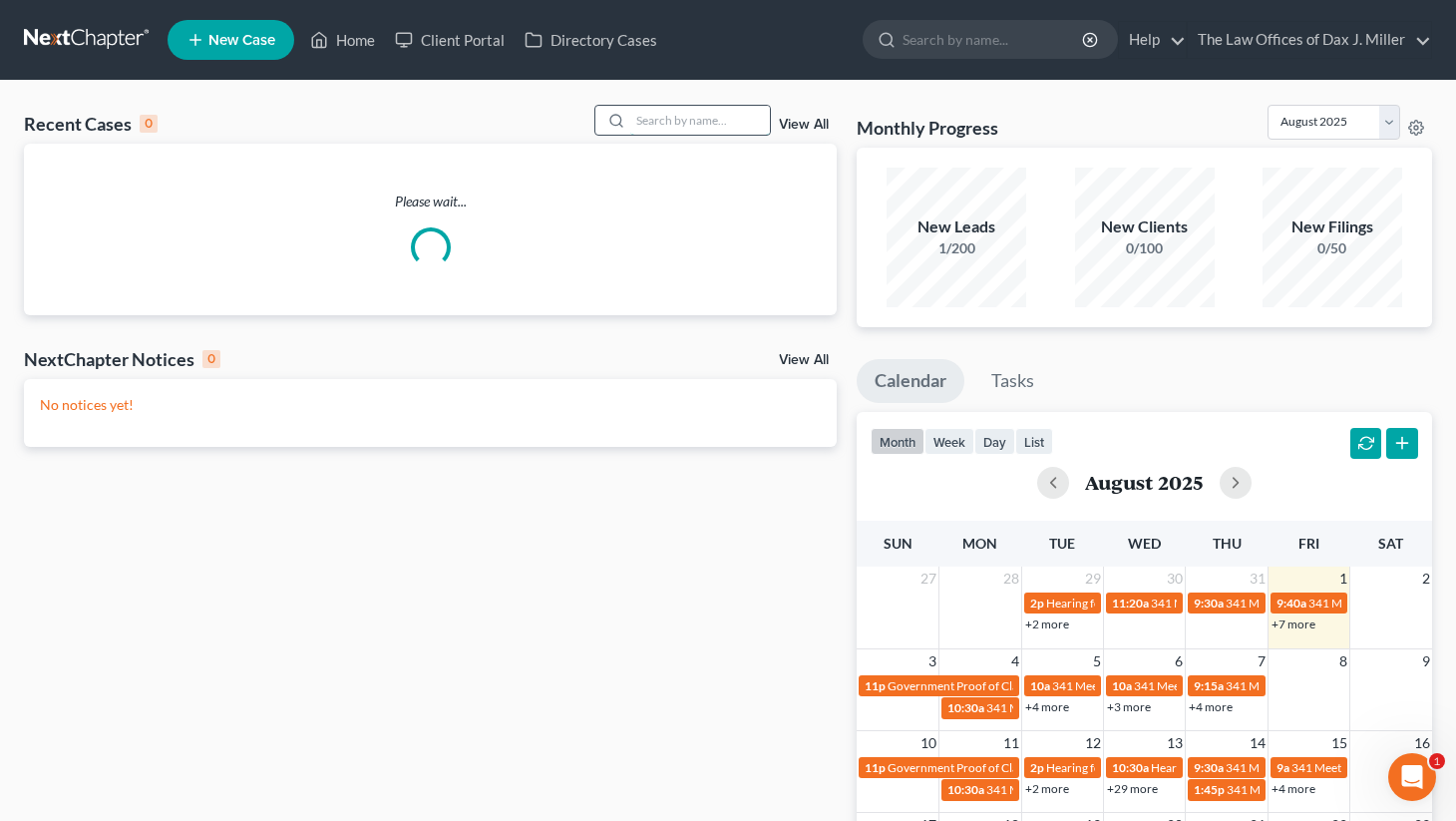 click at bounding box center [700, 120] 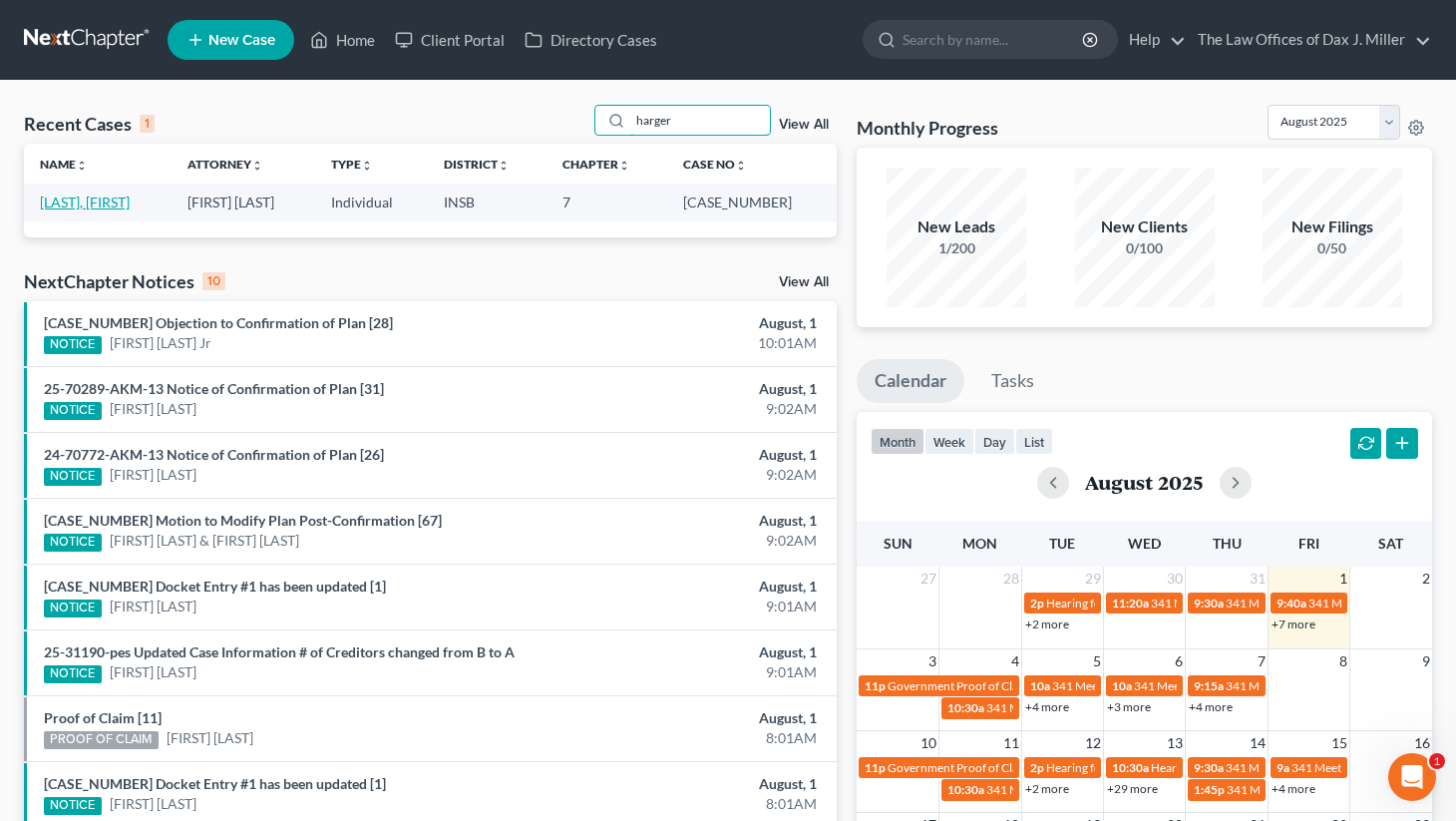 type on "harger" 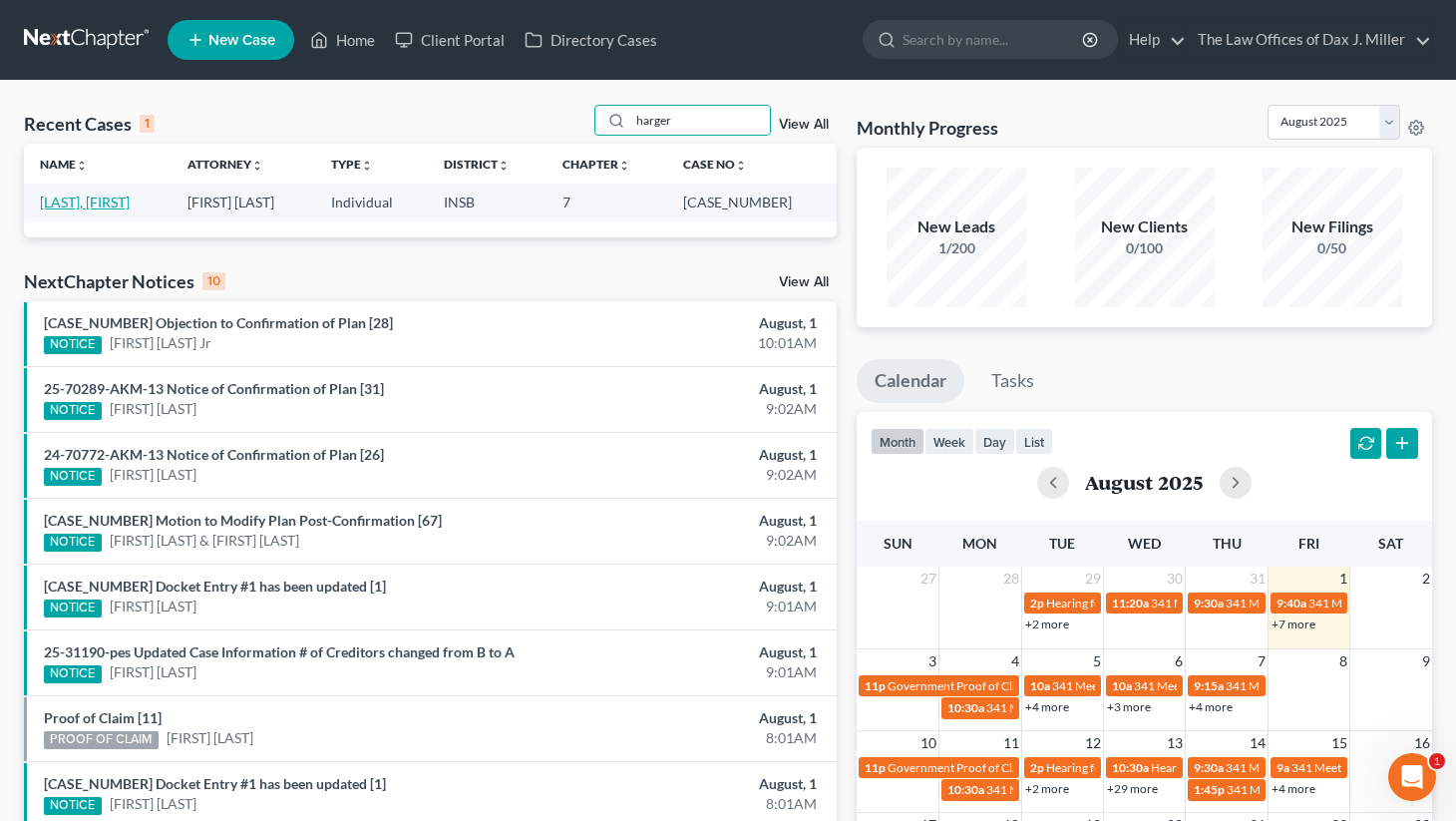 click on "[LAST], [FIRST]" at bounding box center (85, 202) 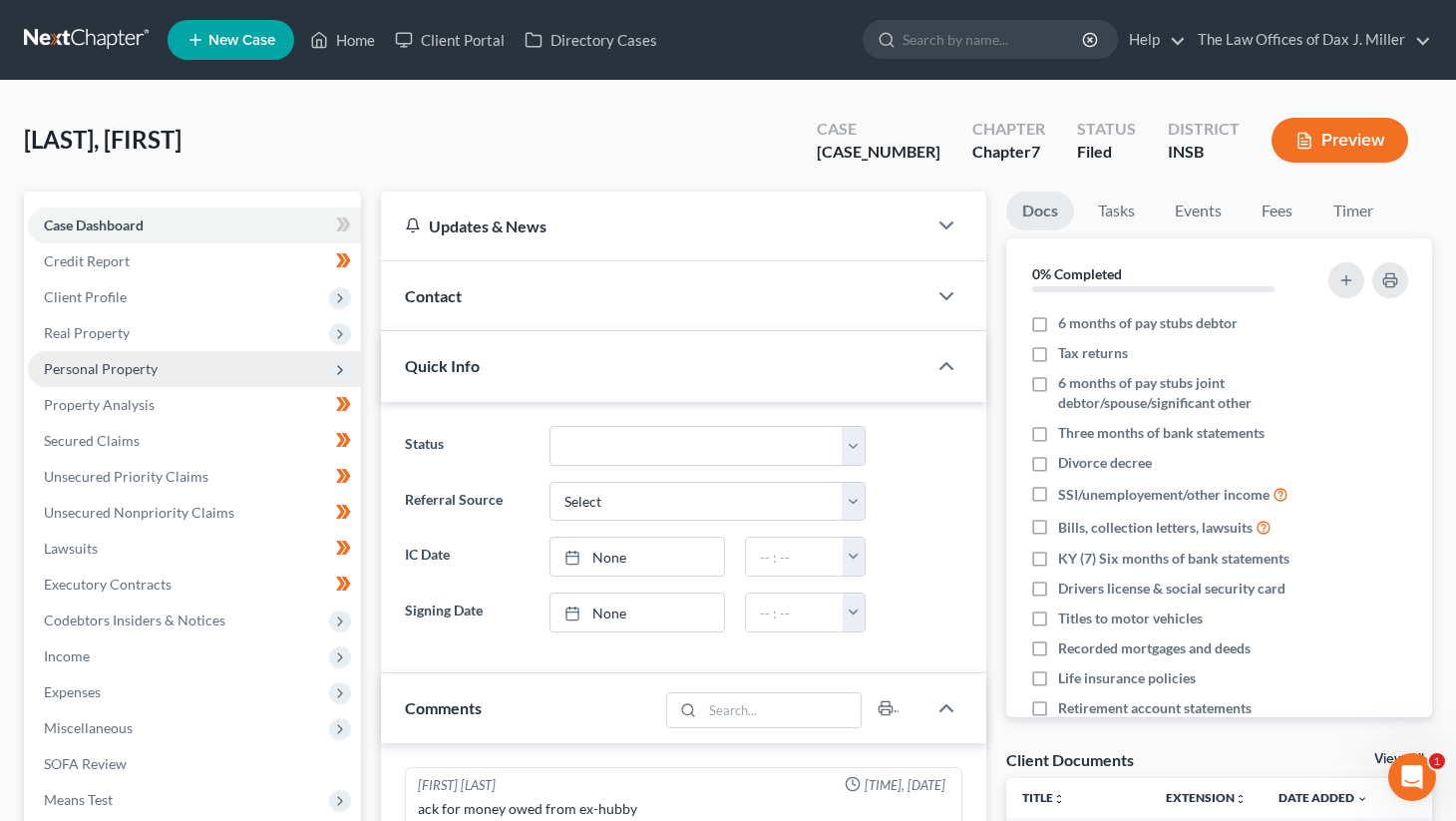 click on "Personal Property" at bounding box center [194, 369] 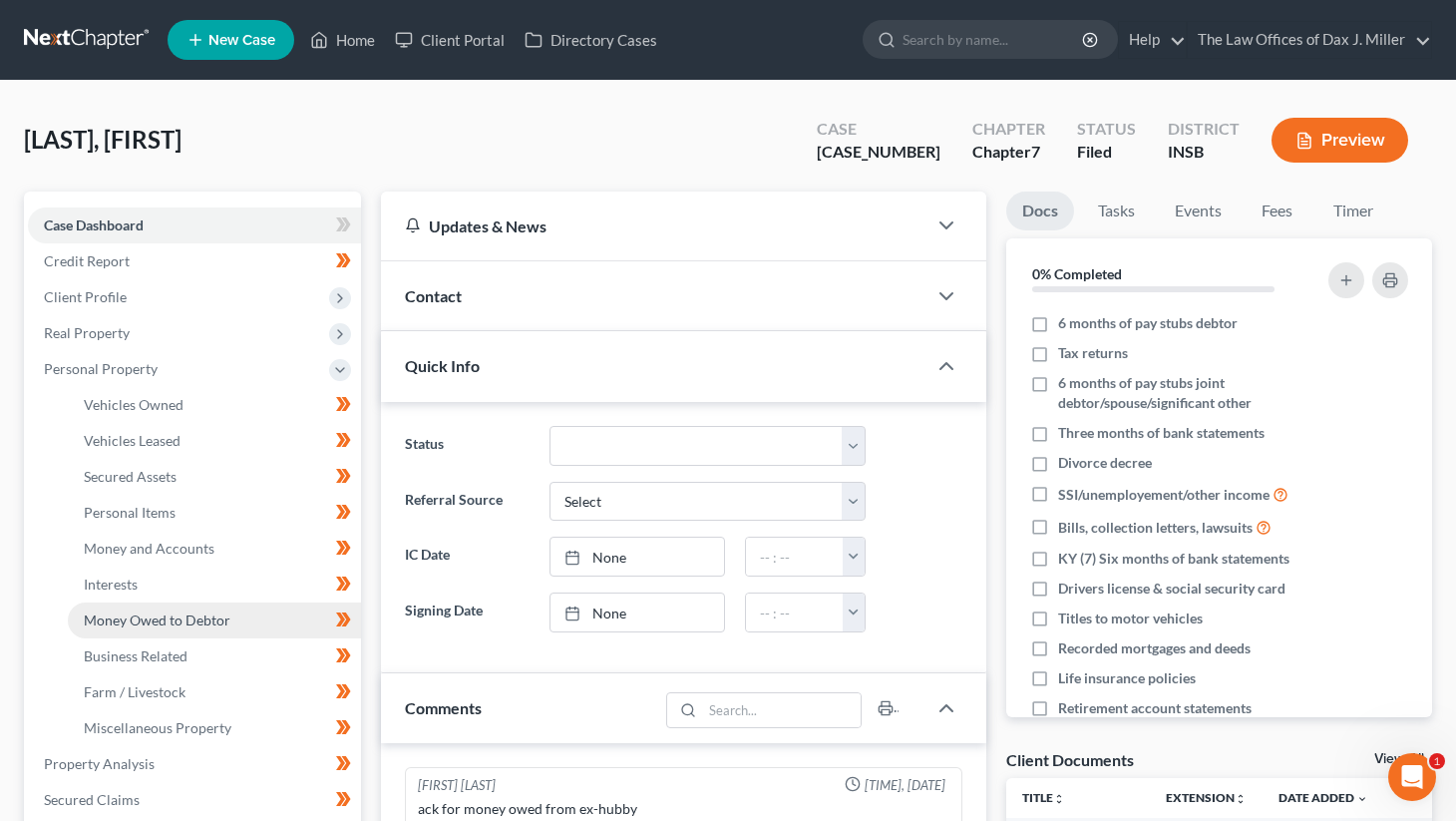 click on "Money Owed to Debtor" at bounding box center (214, 620) 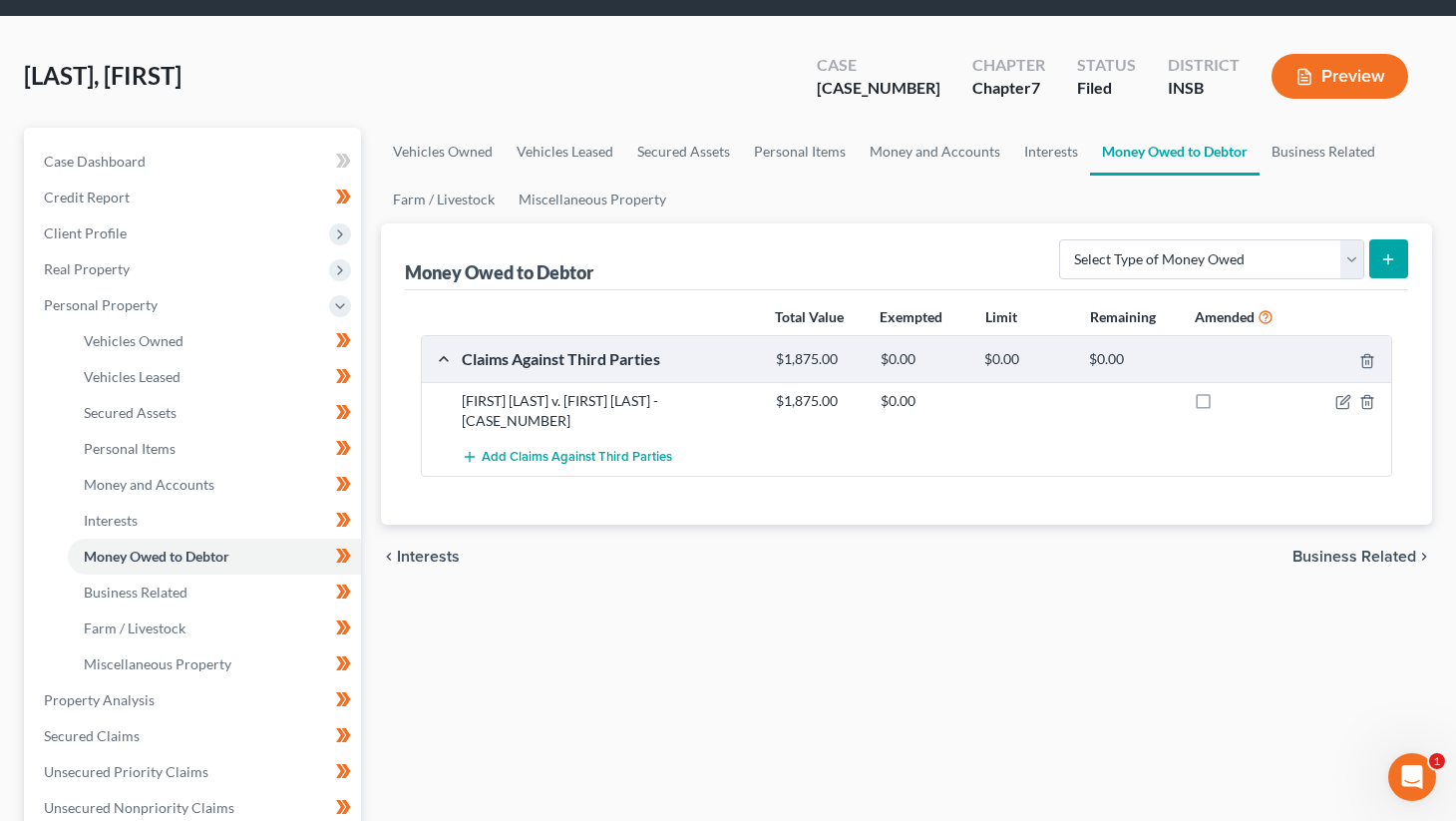 scroll, scrollTop: 100, scrollLeft: 0, axis: vertical 